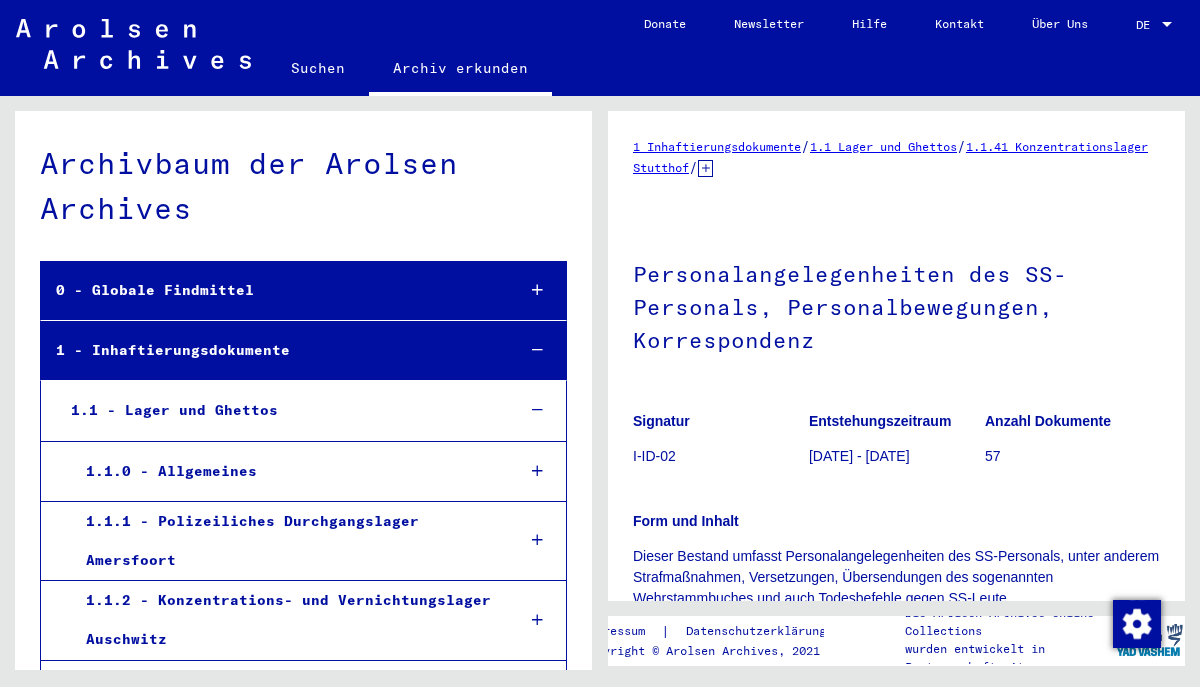 scroll, scrollTop: 0, scrollLeft: 0, axis: both 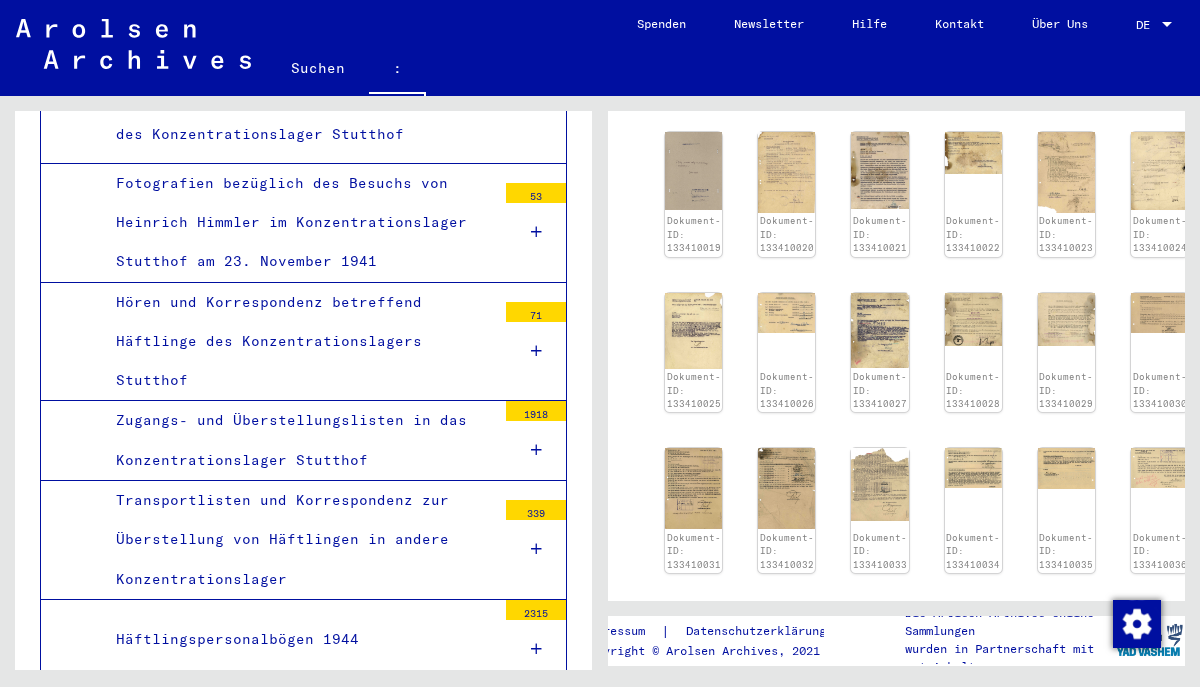 click on "Fotografien bezüglich des Besuchs von Heinrich Himmler im Konzentrationslager Stutthof am 23. November 1941" at bounding box center (298, 223) 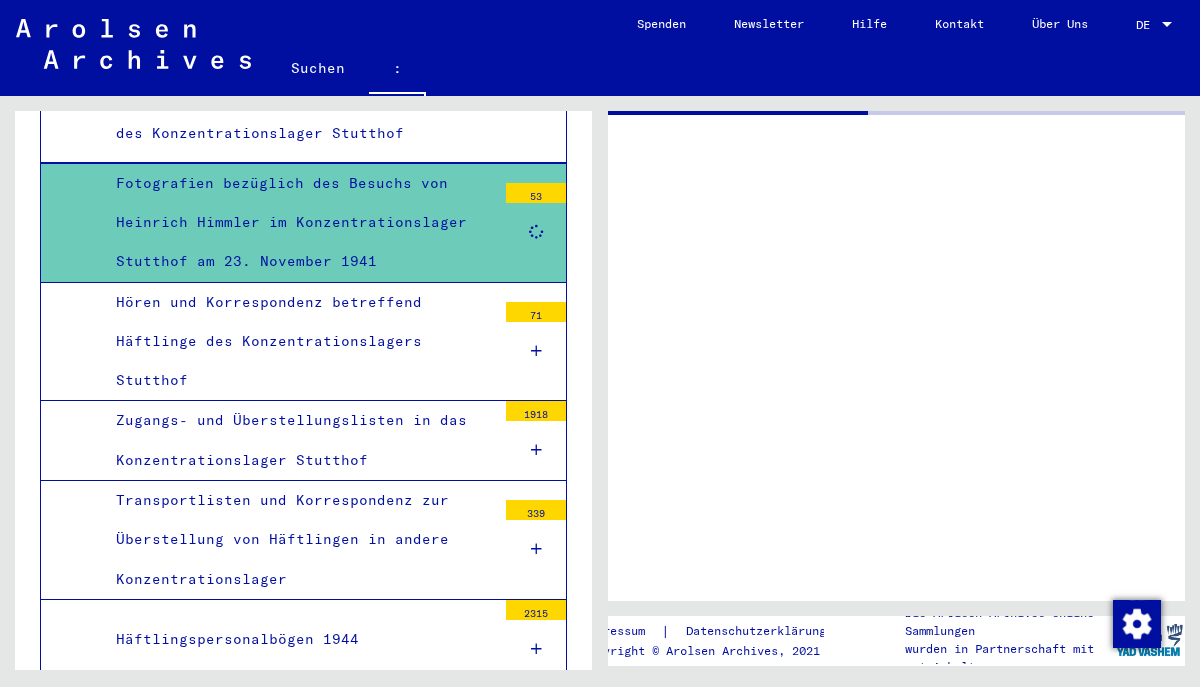 scroll, scrollTop: 0, scrollLeft: 0, axis: both 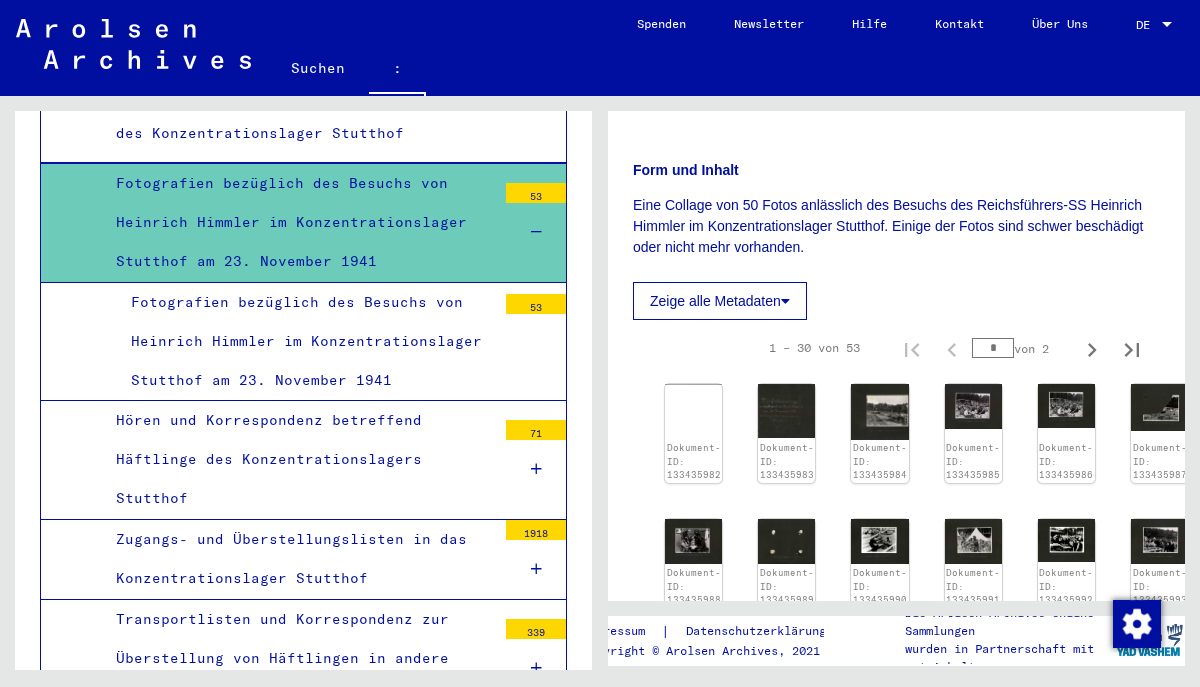 click 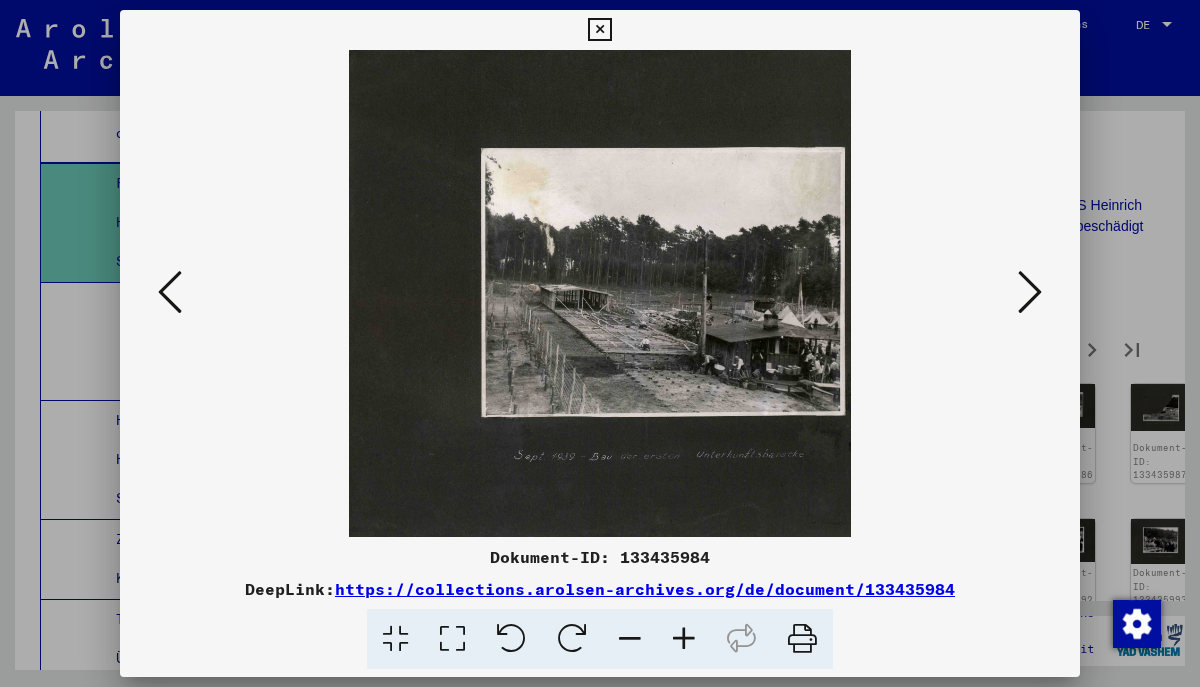 click at bounding box center (1030, 293) 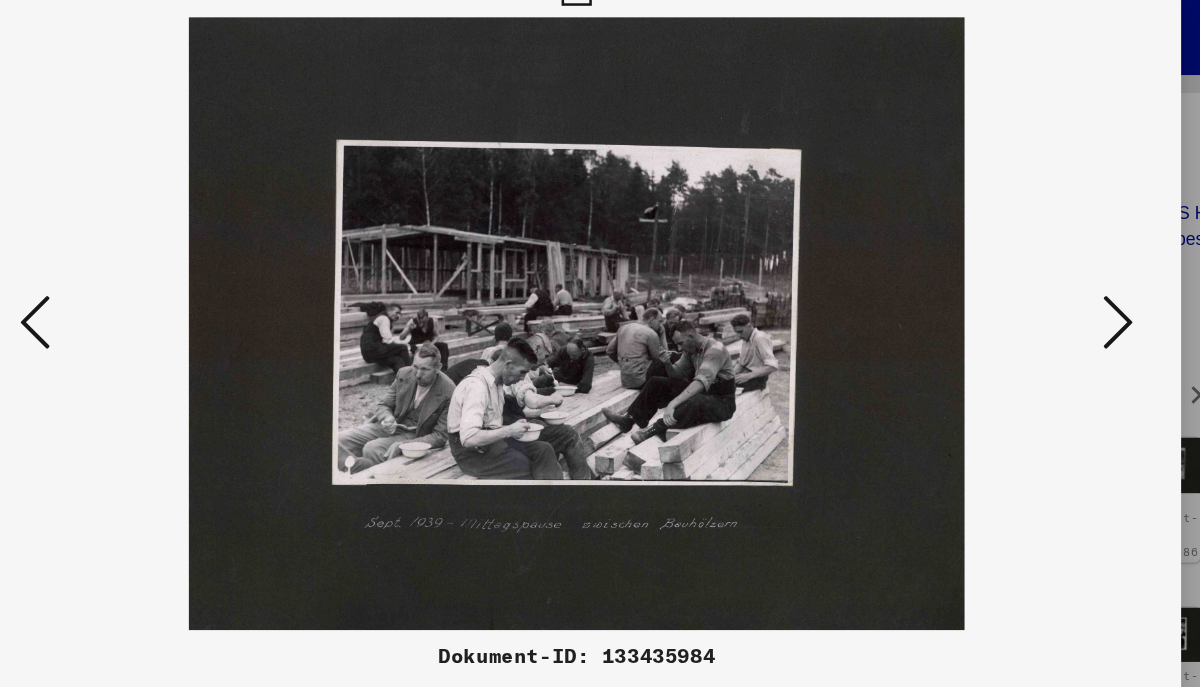 click at bounding box center (1030, 292) 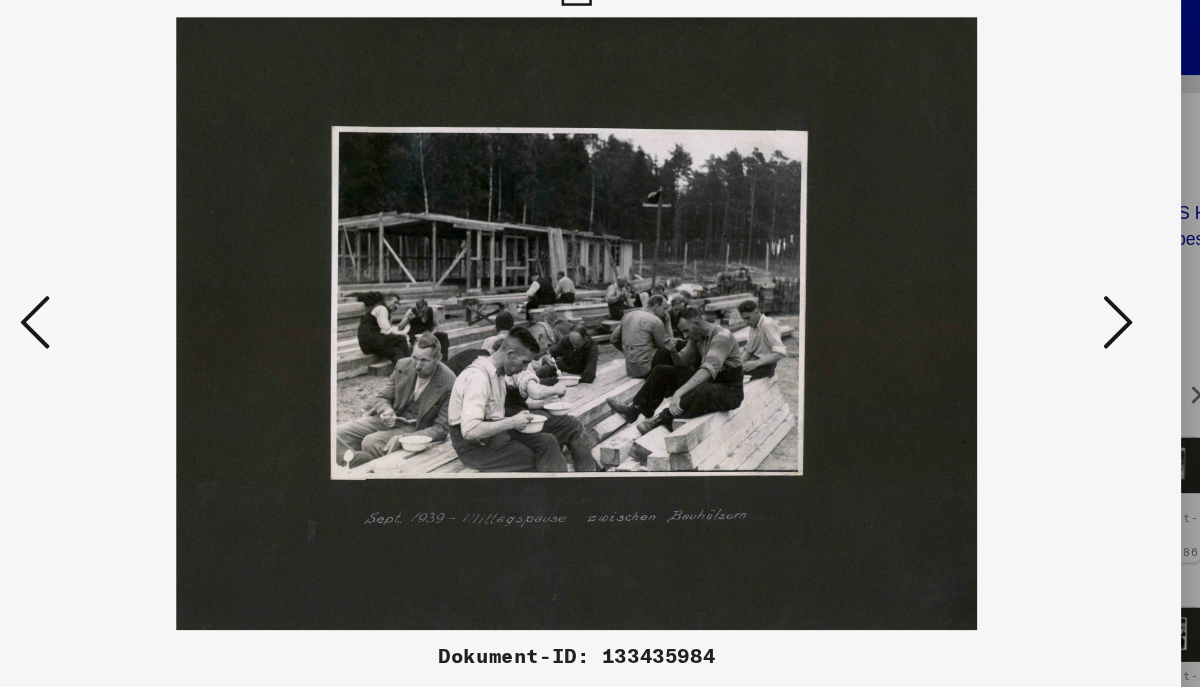 click at bounding box center (1030, 292) 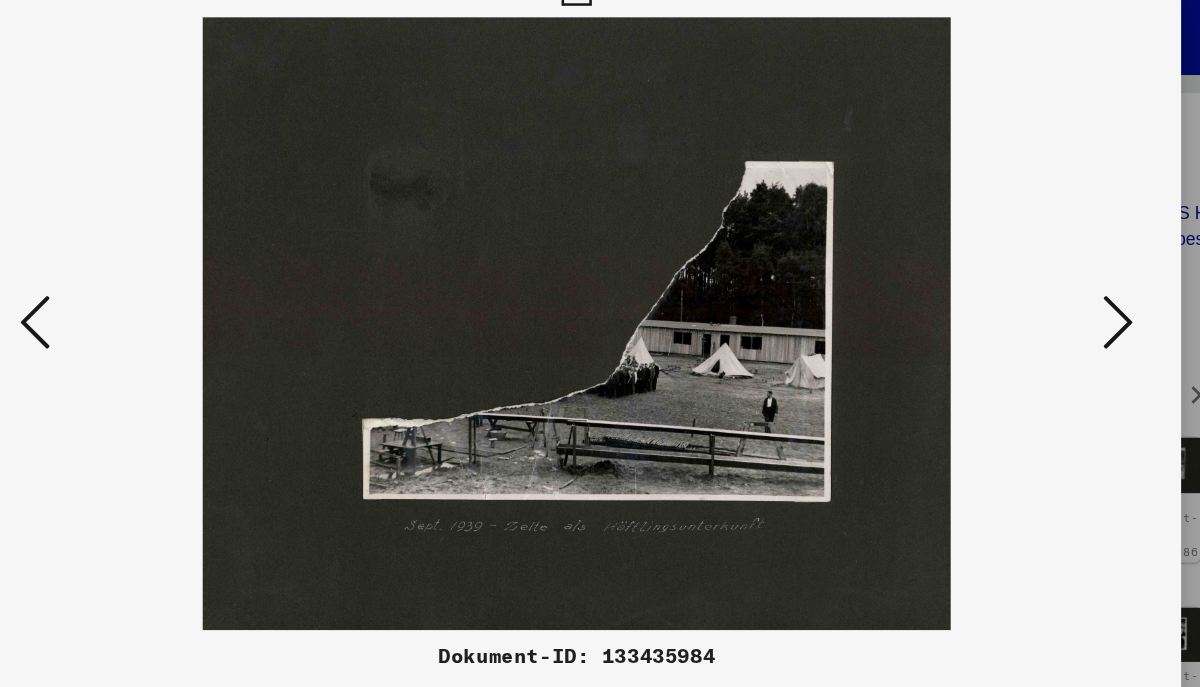 click at bounding box center (1030, 292) 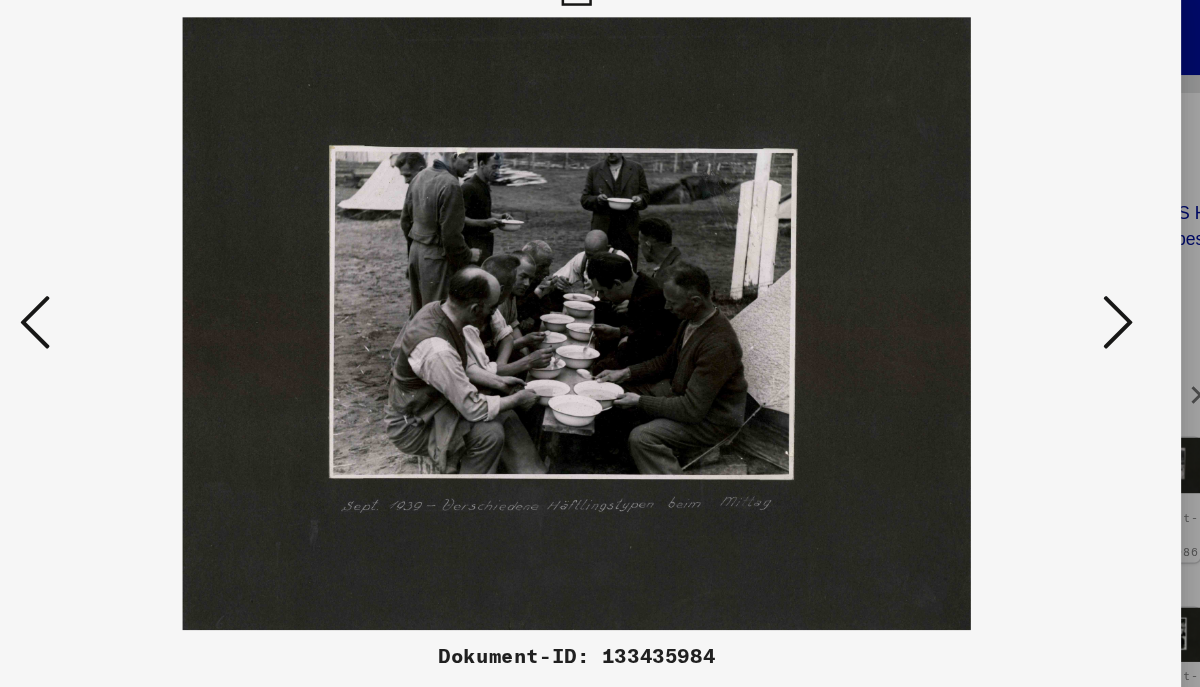 click at bounding box center [1030, 292] 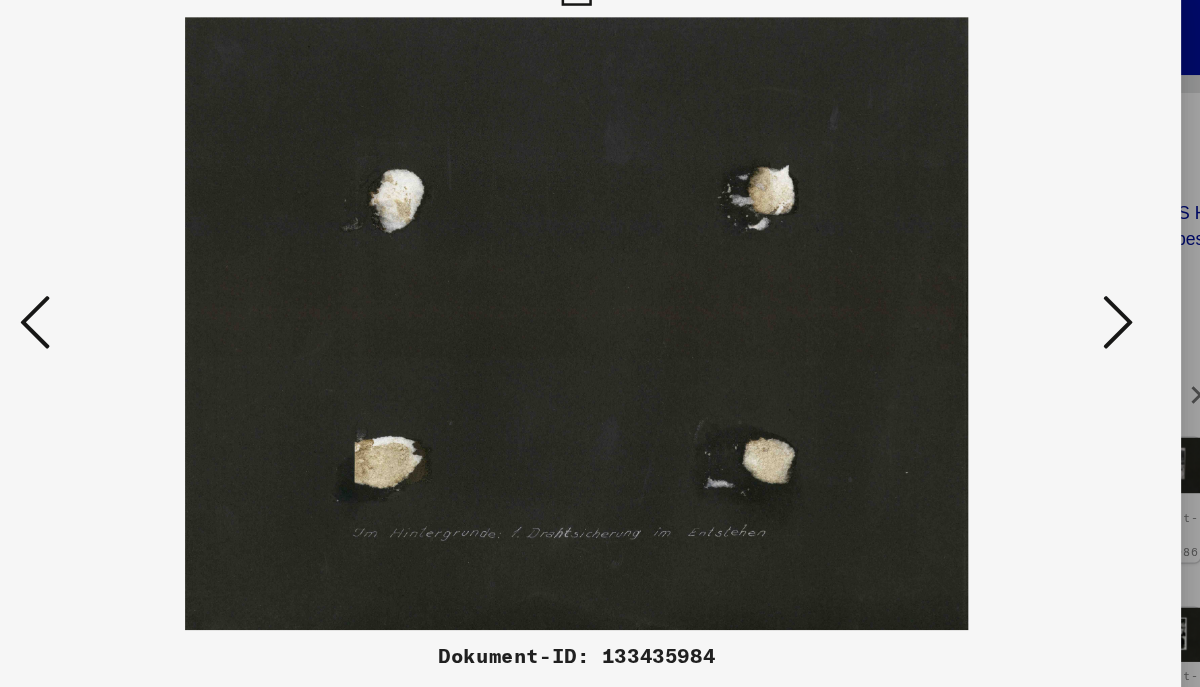 click at bounding box center (1030, 292) 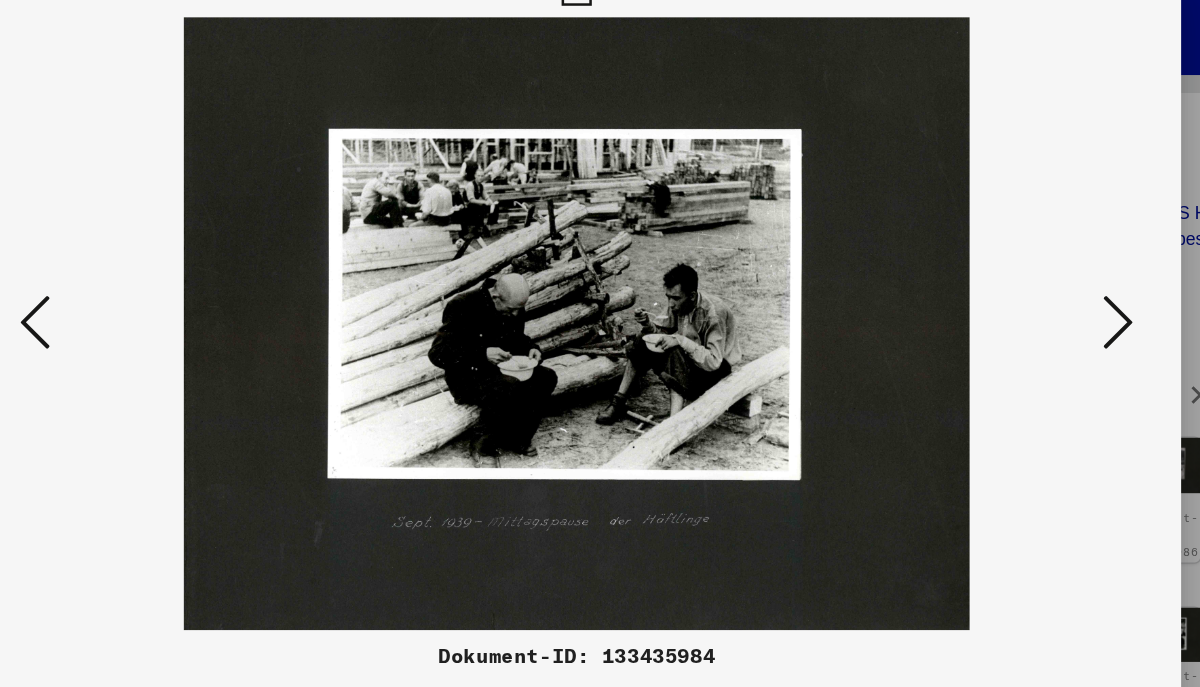 click at bounding box center [1030, 292] 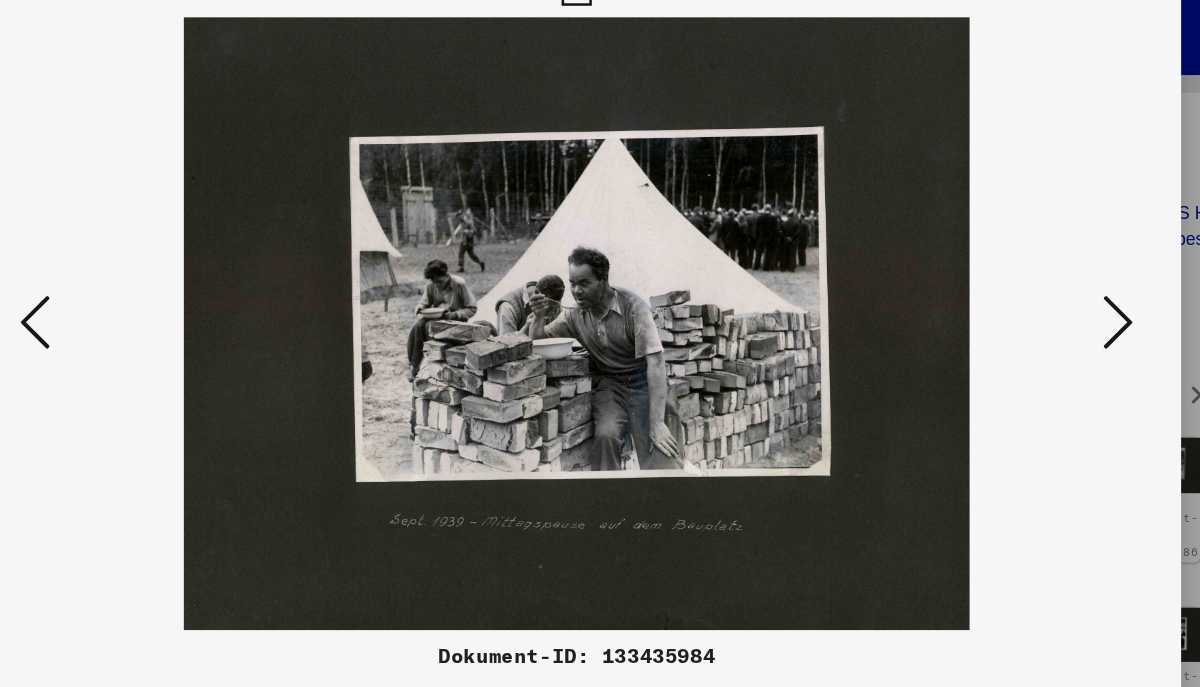 click at bounding box center (1030, 292) 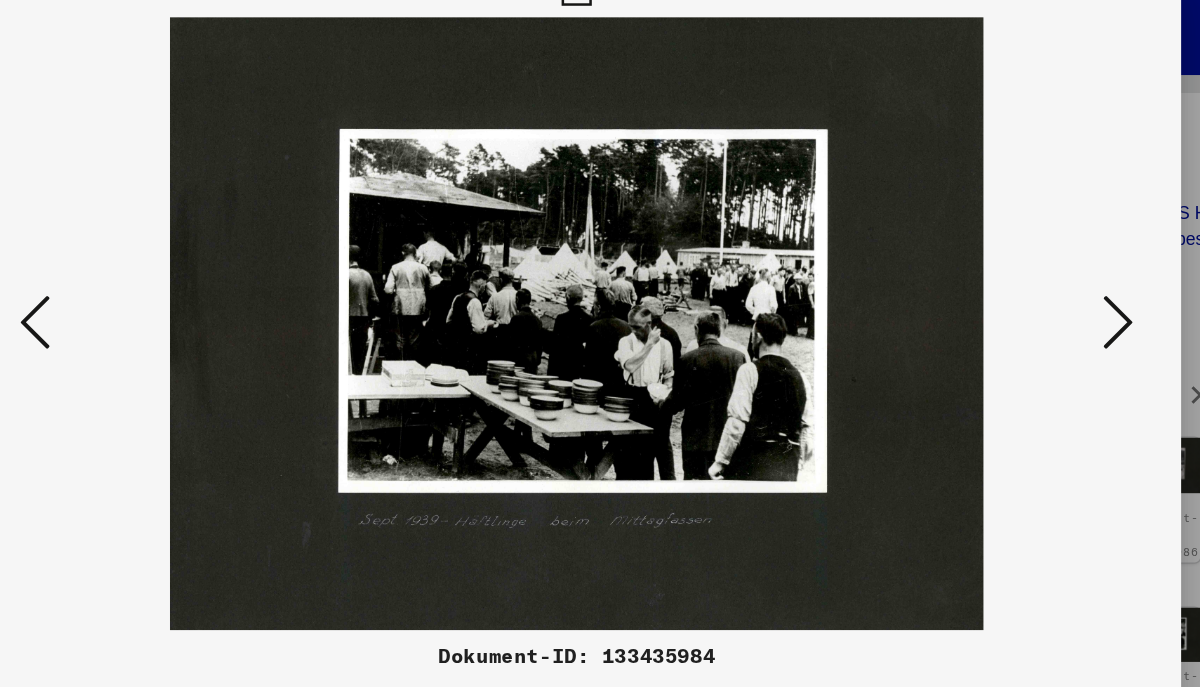 click at bounding box center [1030, 292] 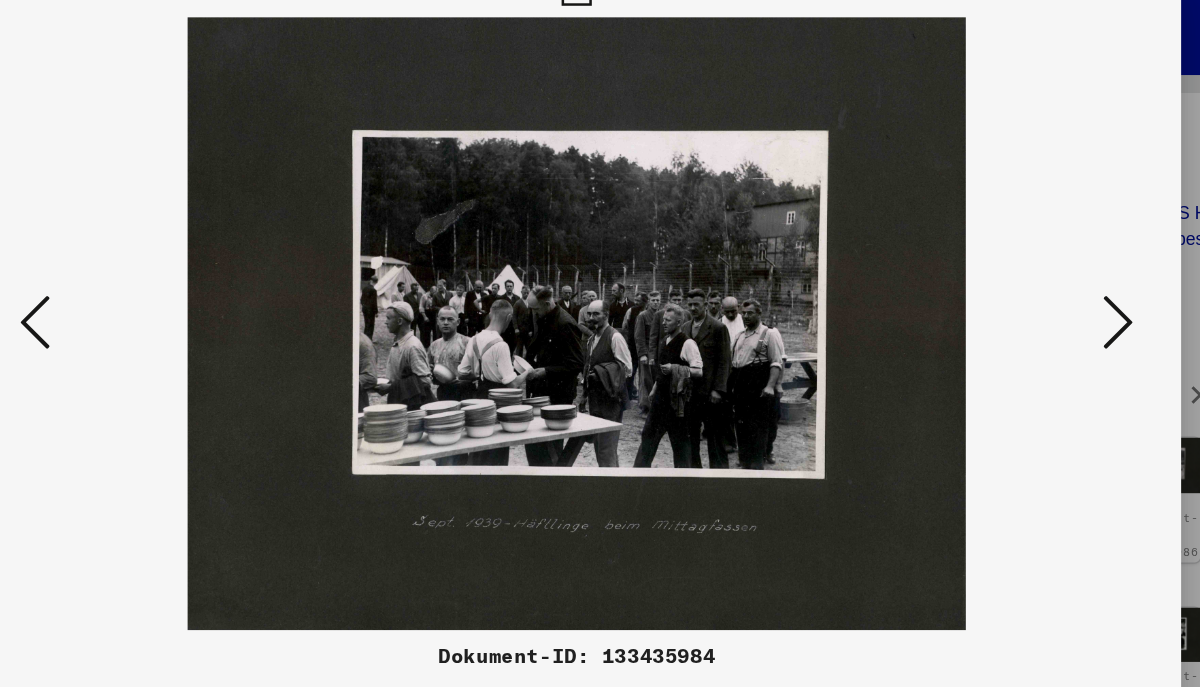 click at bounding box center (1030, 292) 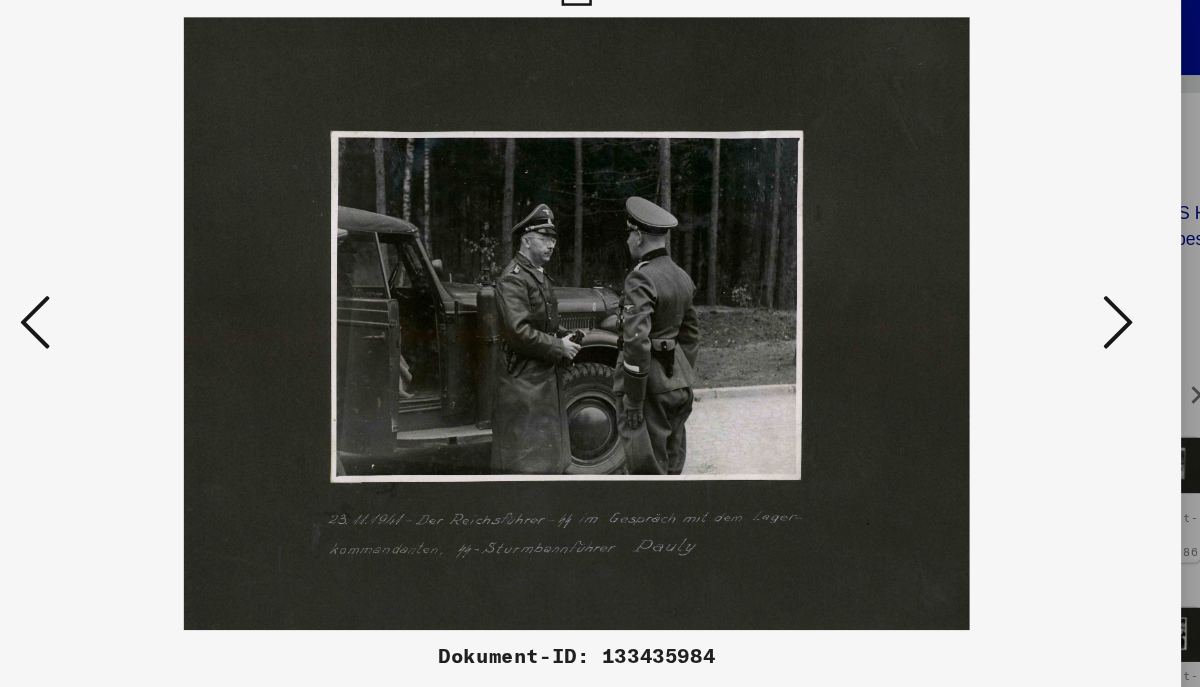 click at bounding box center (600, 293) 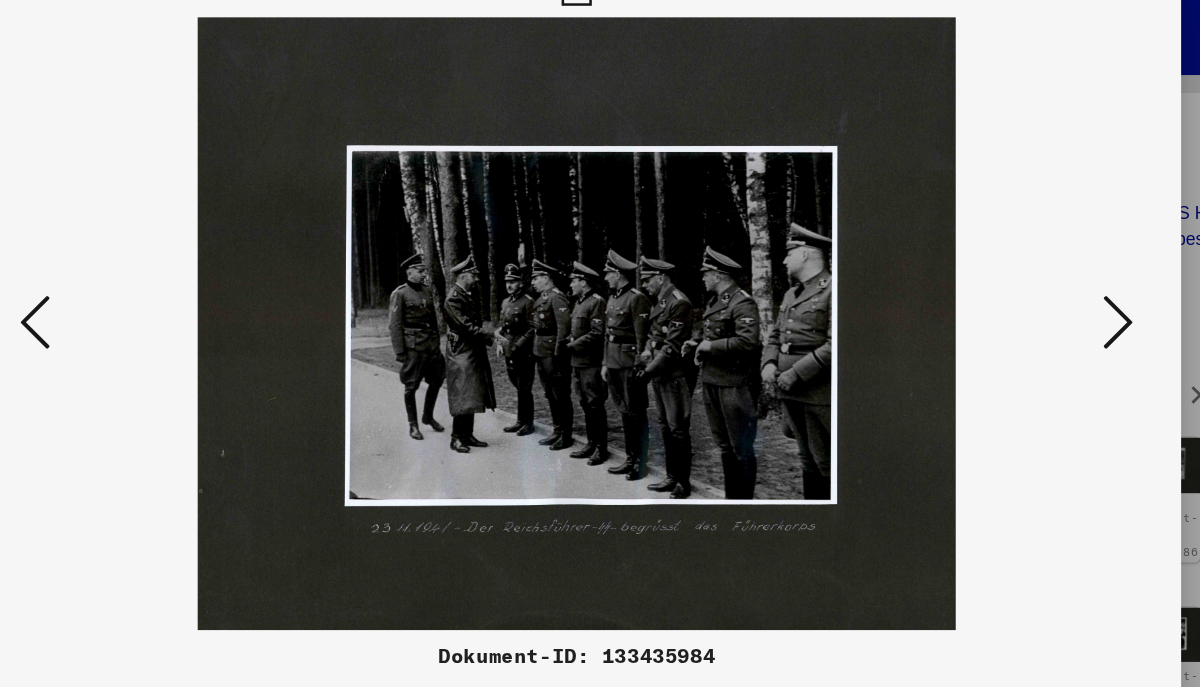 click at bounding box center [600, 293] 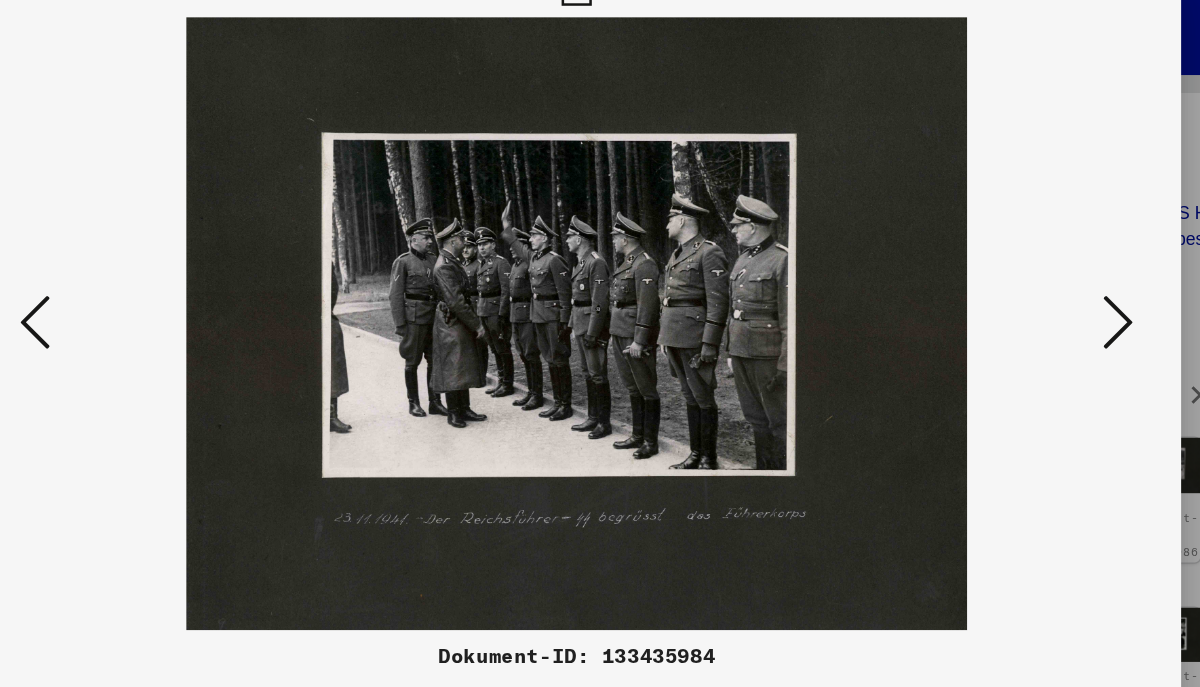 click at bounding box center [1030, 292] 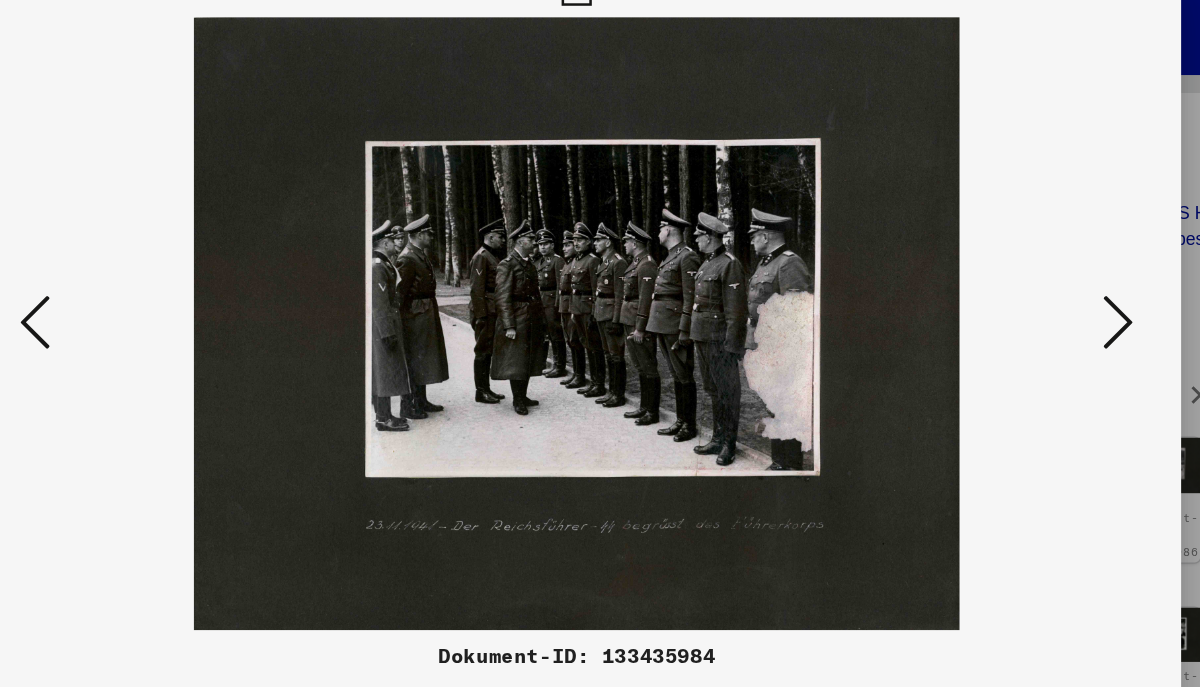 click at bounding box center [1030, 293] 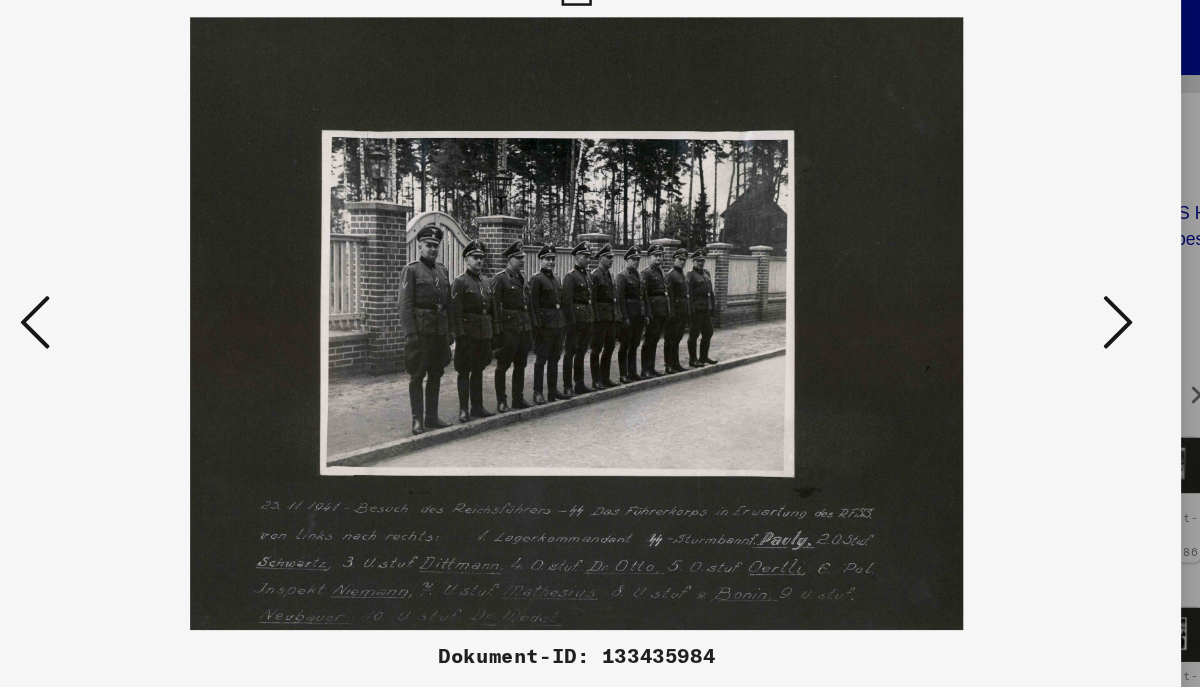 click at bounding box center [600, 293] 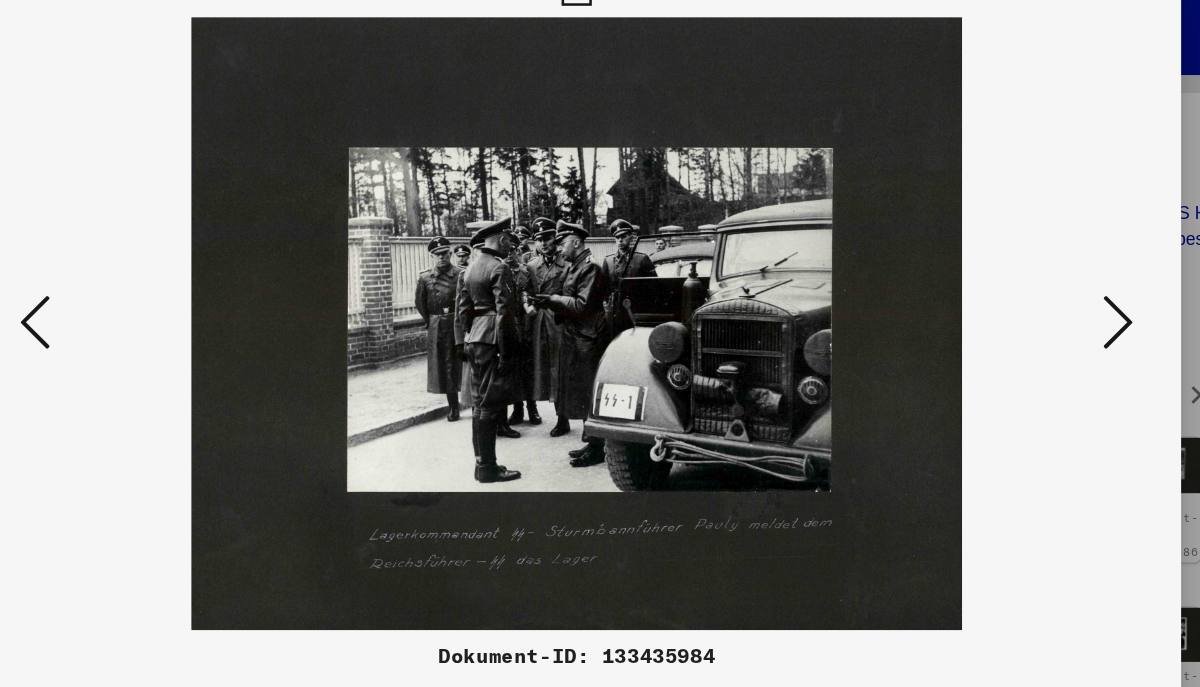 click at bounding box center [1030, 292] 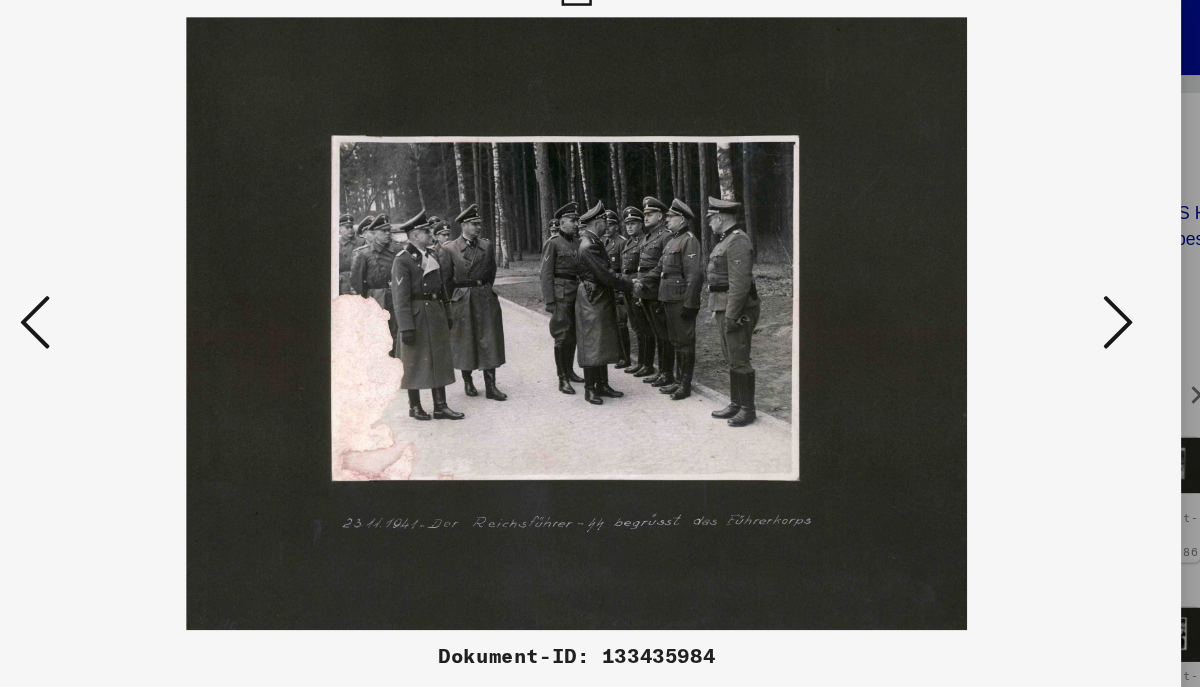 click at bounding box center (1030, 292) 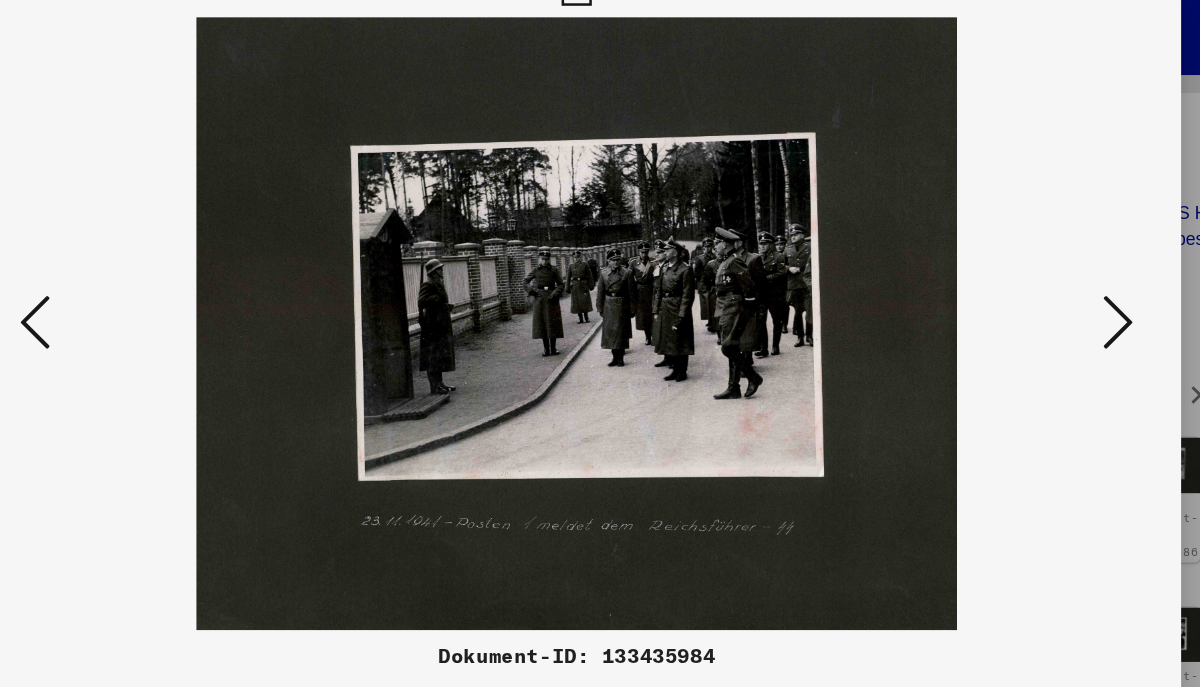 click at bounding box center [1030, 293] 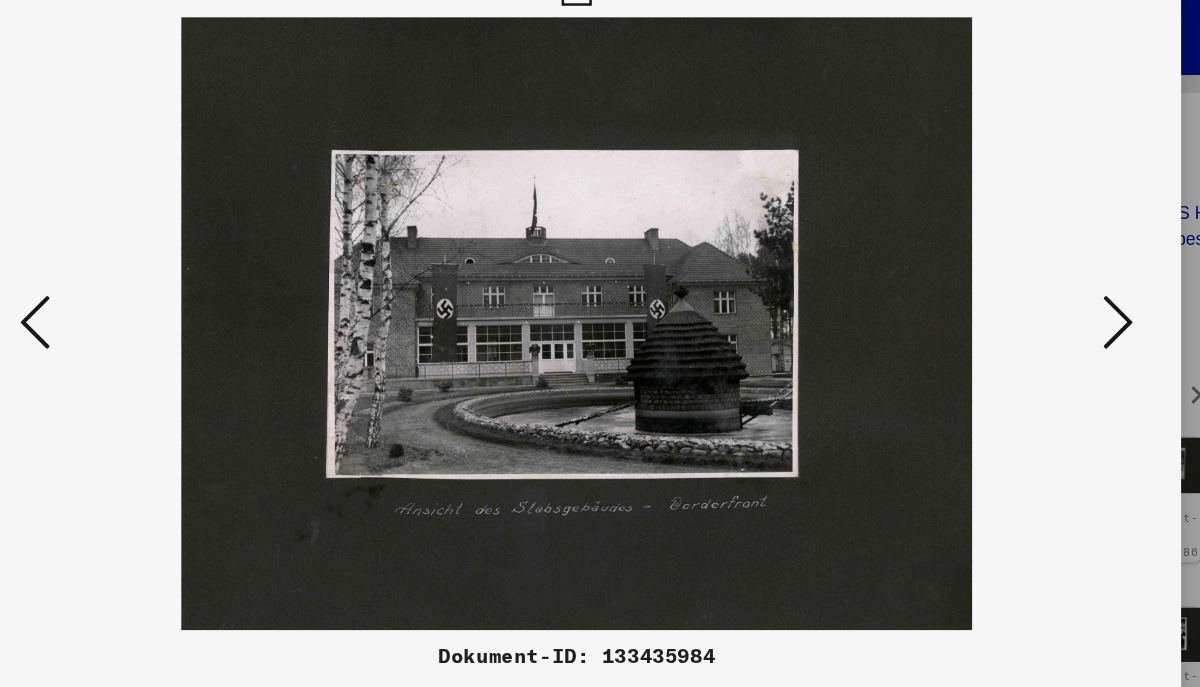 click at bounding box center [1030, 292] 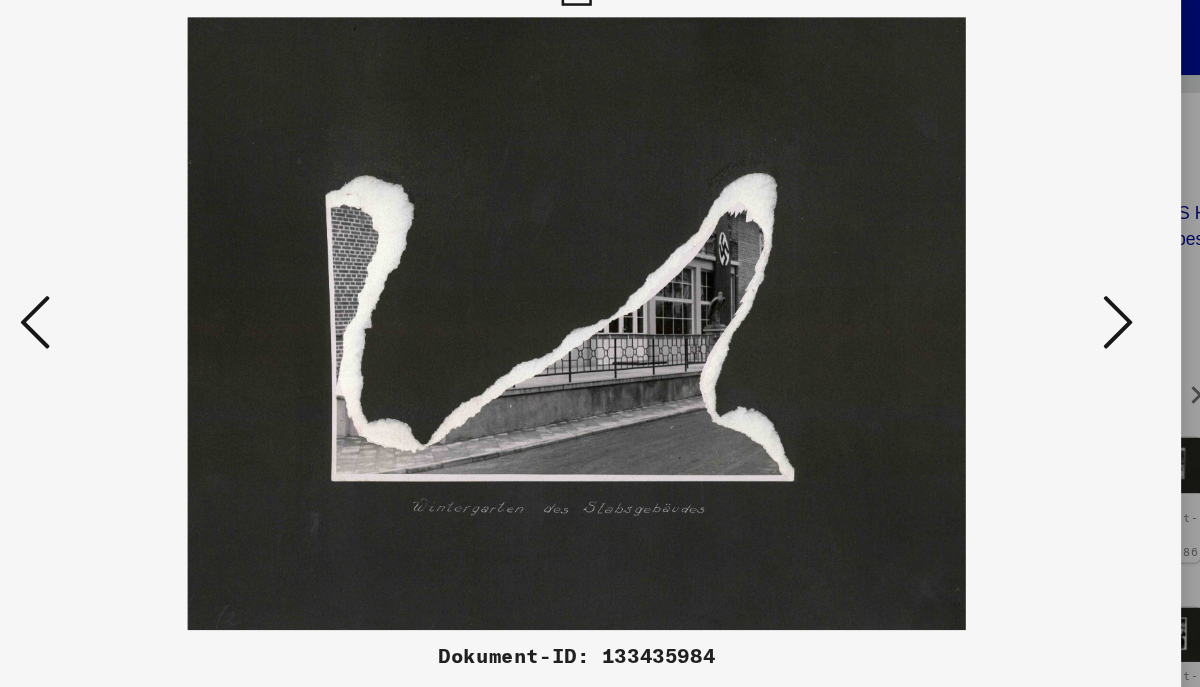 click at bounding box center [1030, 293] 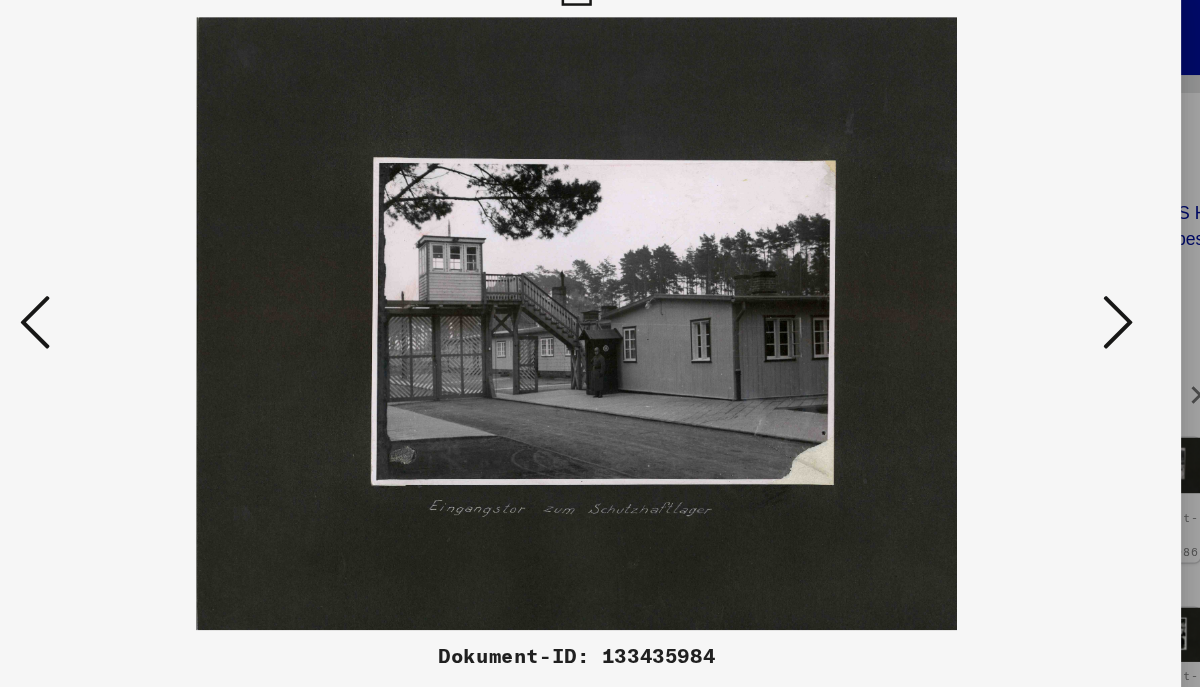 click at bounding box center (1030, 292) 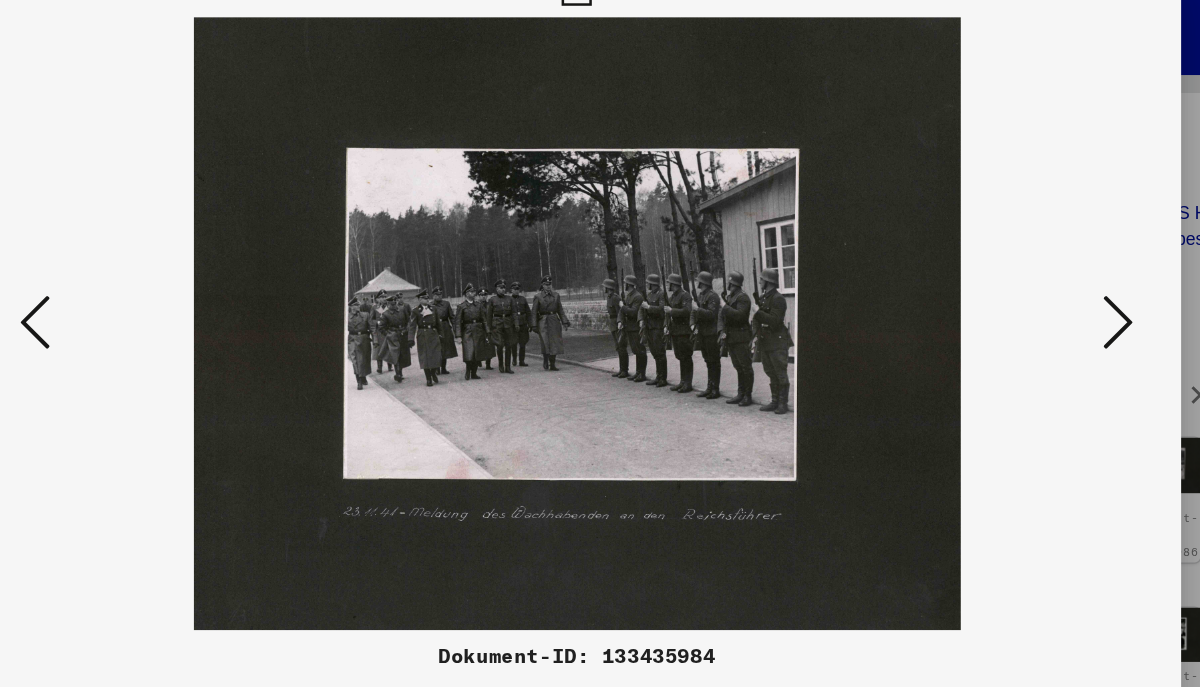 click at bounding box center (1030, 293) 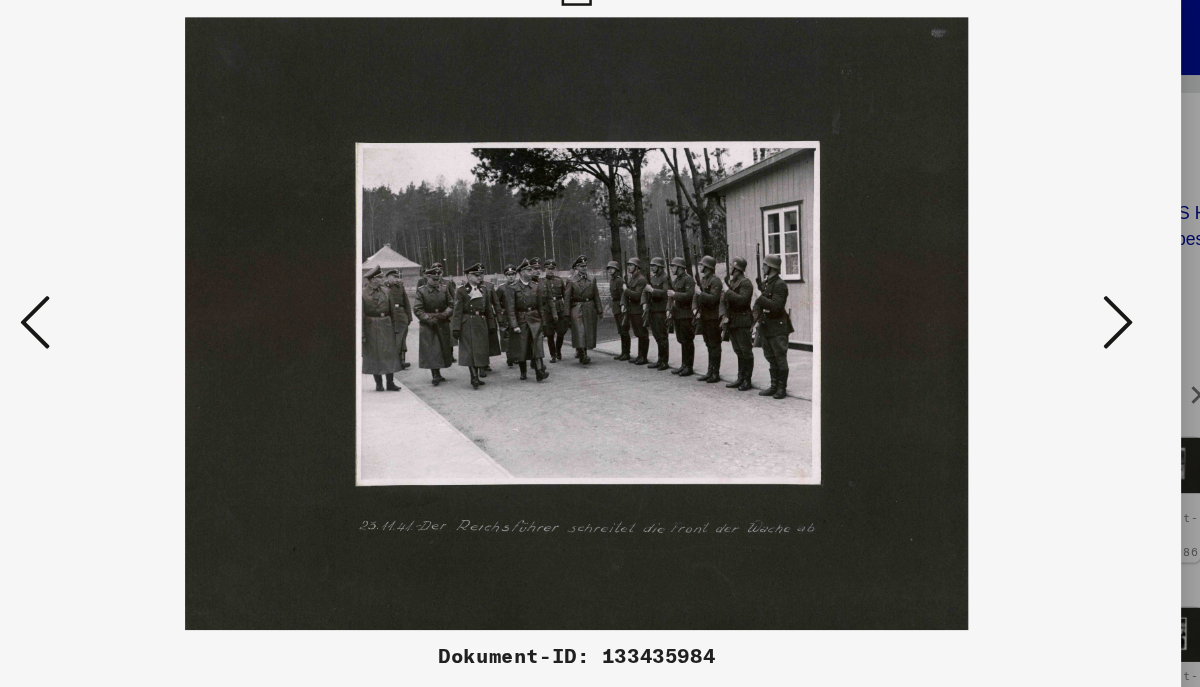 click at bounding box center (1030, 292) 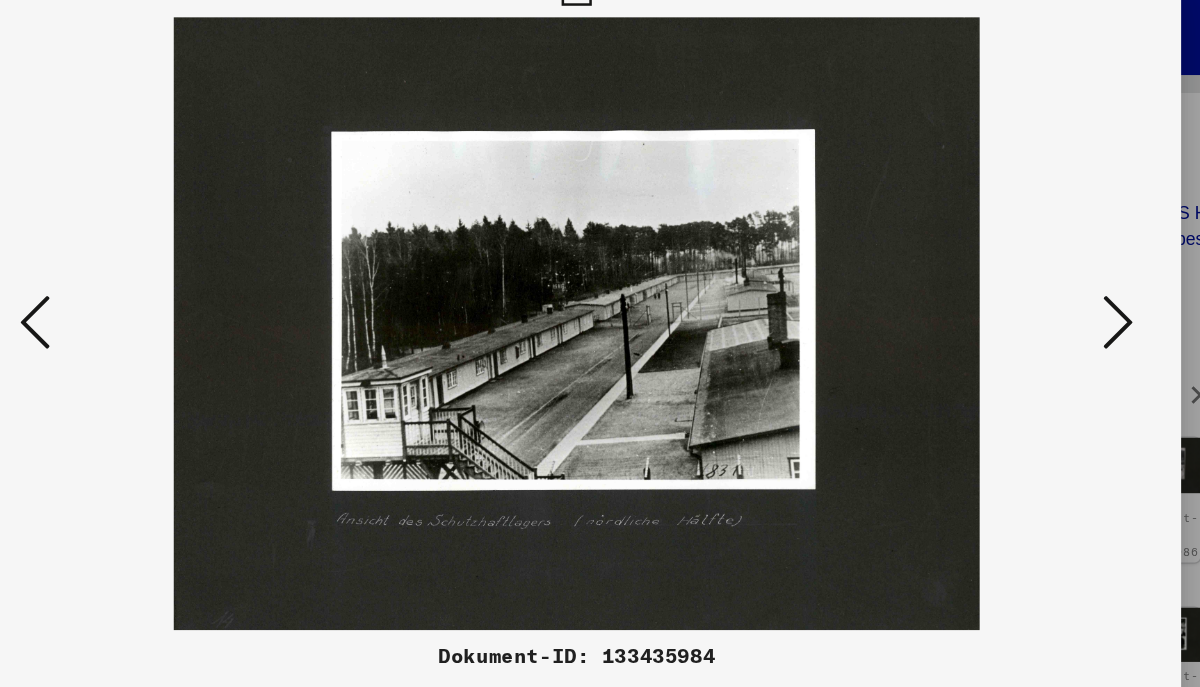click at bounding box center (600, 293) 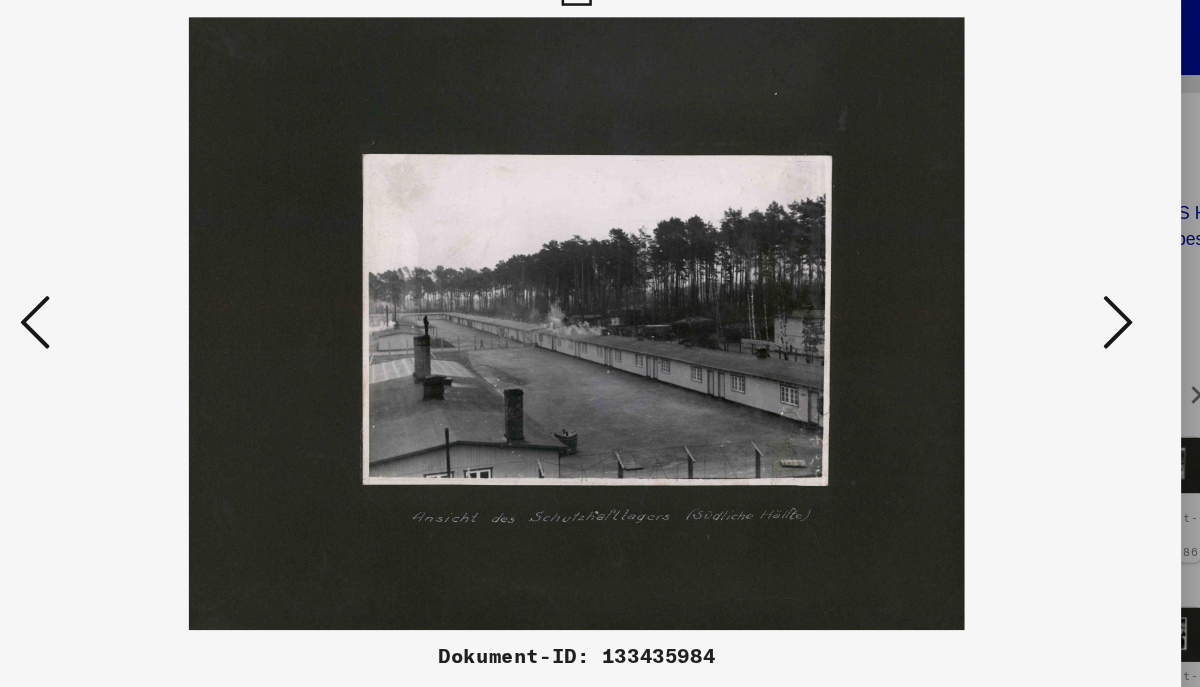 click at bounding box center [1030, 292] 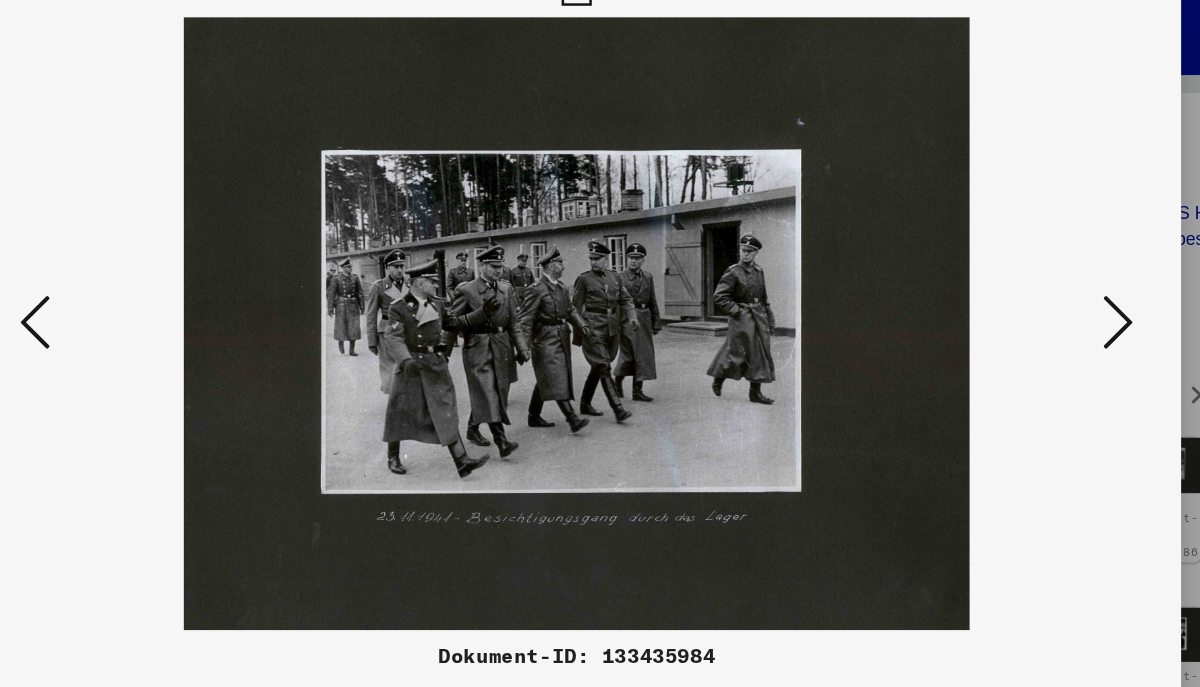 click at bounding box center (1030, 292) 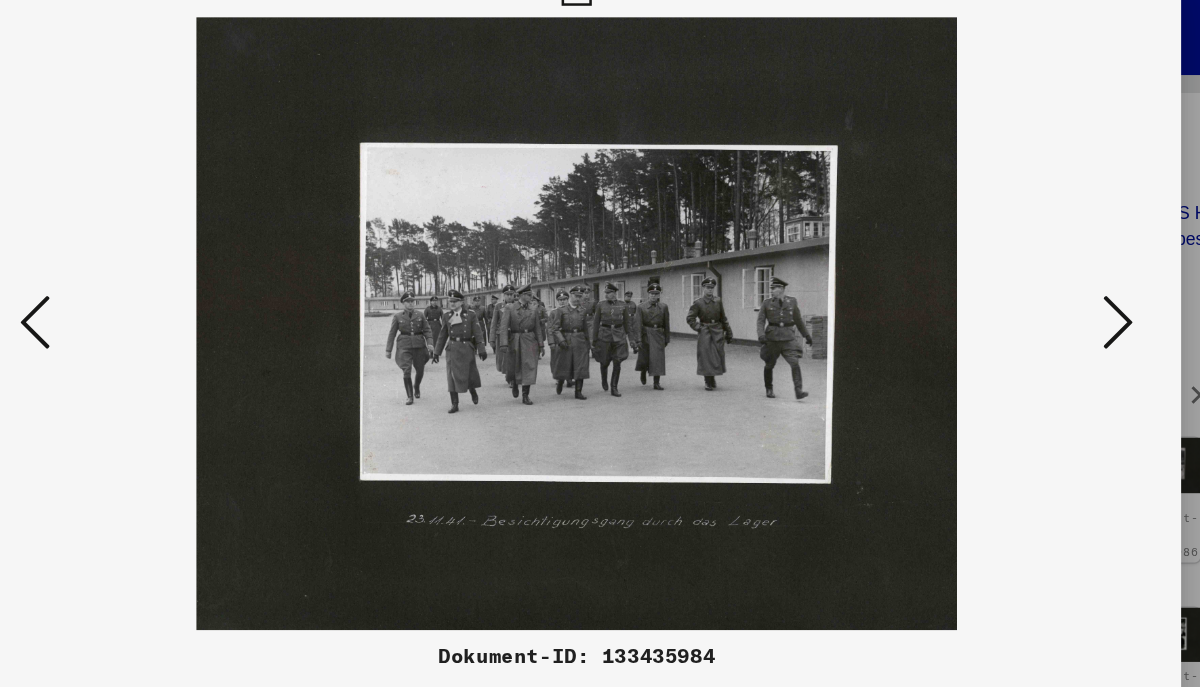 click at bounding box center (1030, 292) 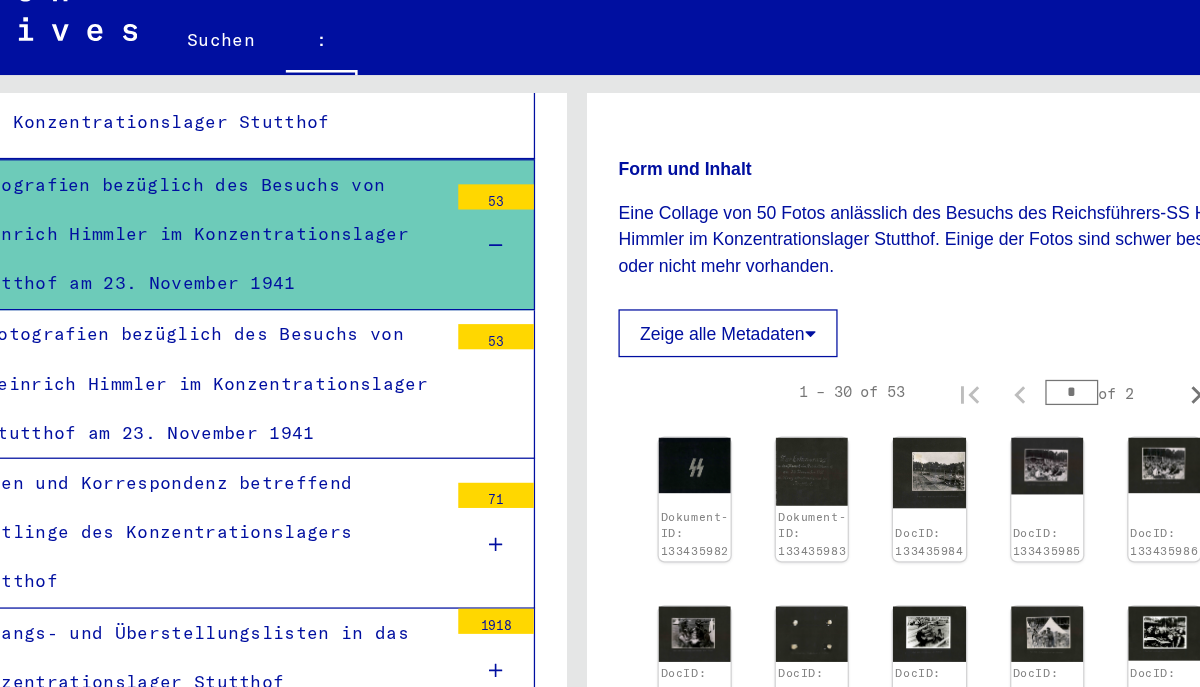 scroll, scrollTop: 0, scrollLeft: 0, axis: both 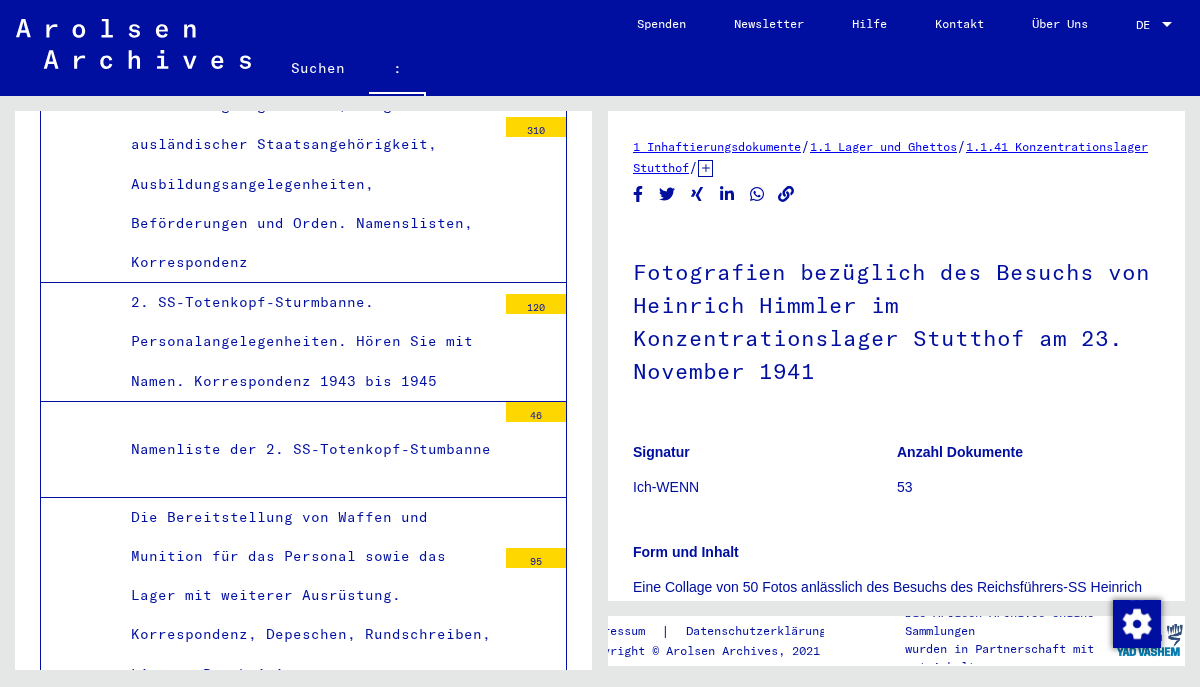 click on "Namenliste der 2. SS-Totenkopf-Stumbanne" at bounding box center (306, 449) 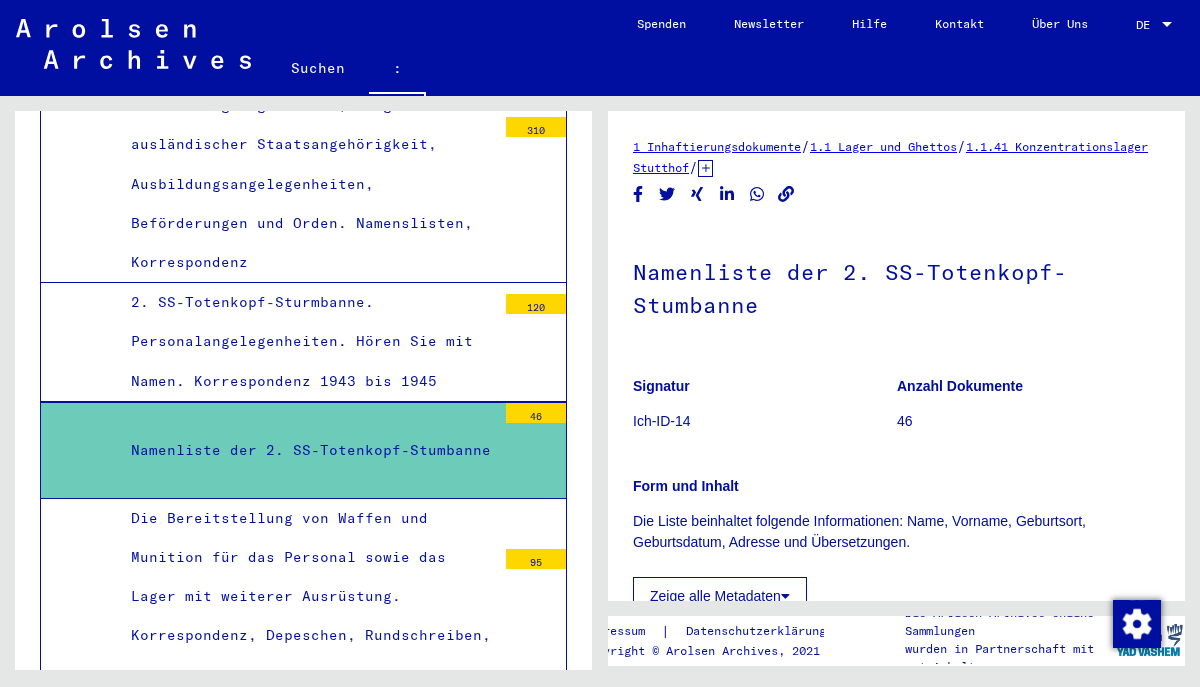 click on "Die Liste beinhaltet folgende Informationen: Name, Vorname, Geburtsort, Geburtsdatum, Adresse und Übersetzungen." 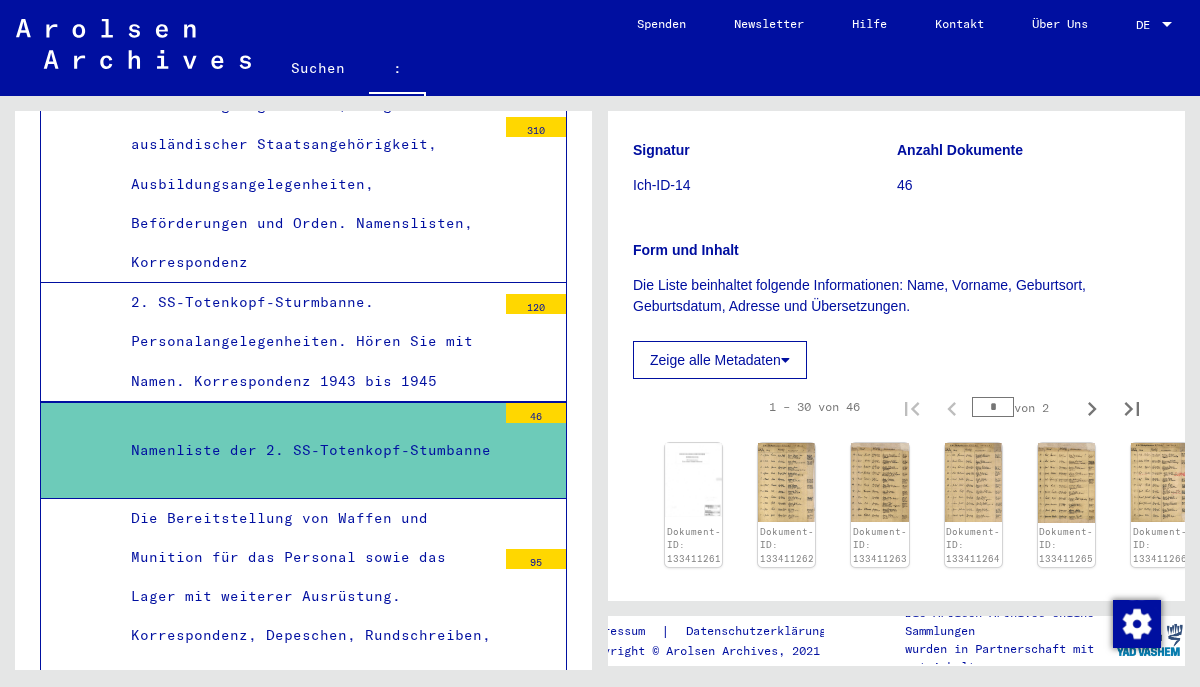 scroll, scrollTop: 242, scrollLeft: 0, axis: vertical 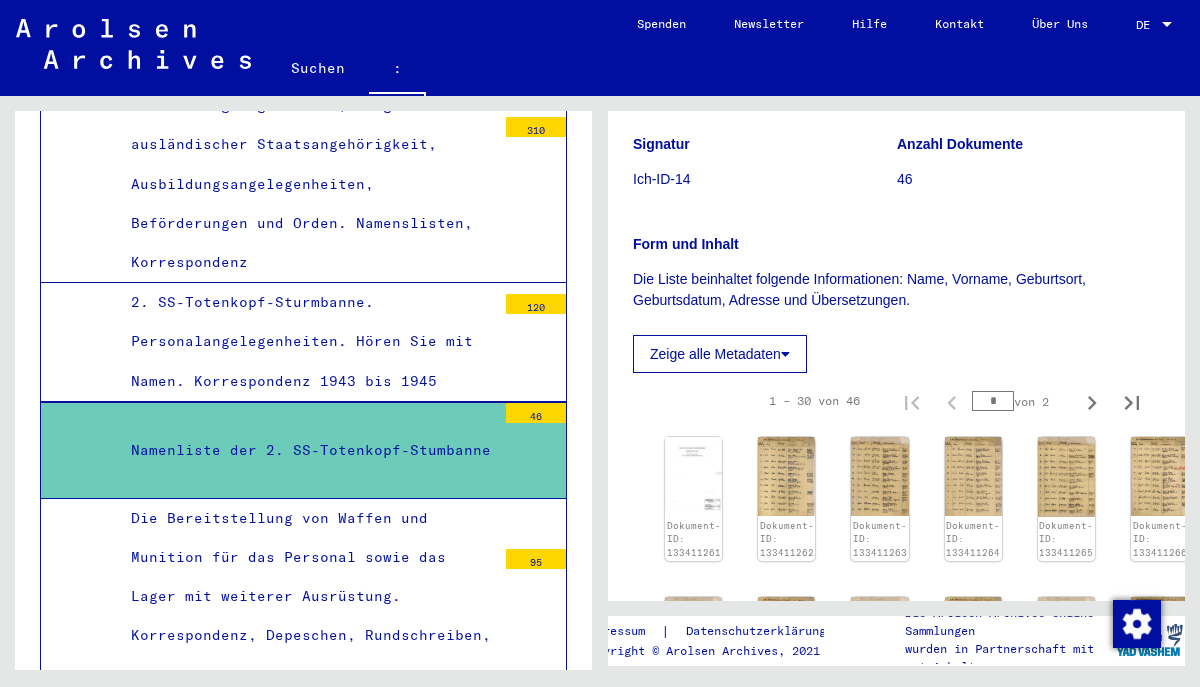 click 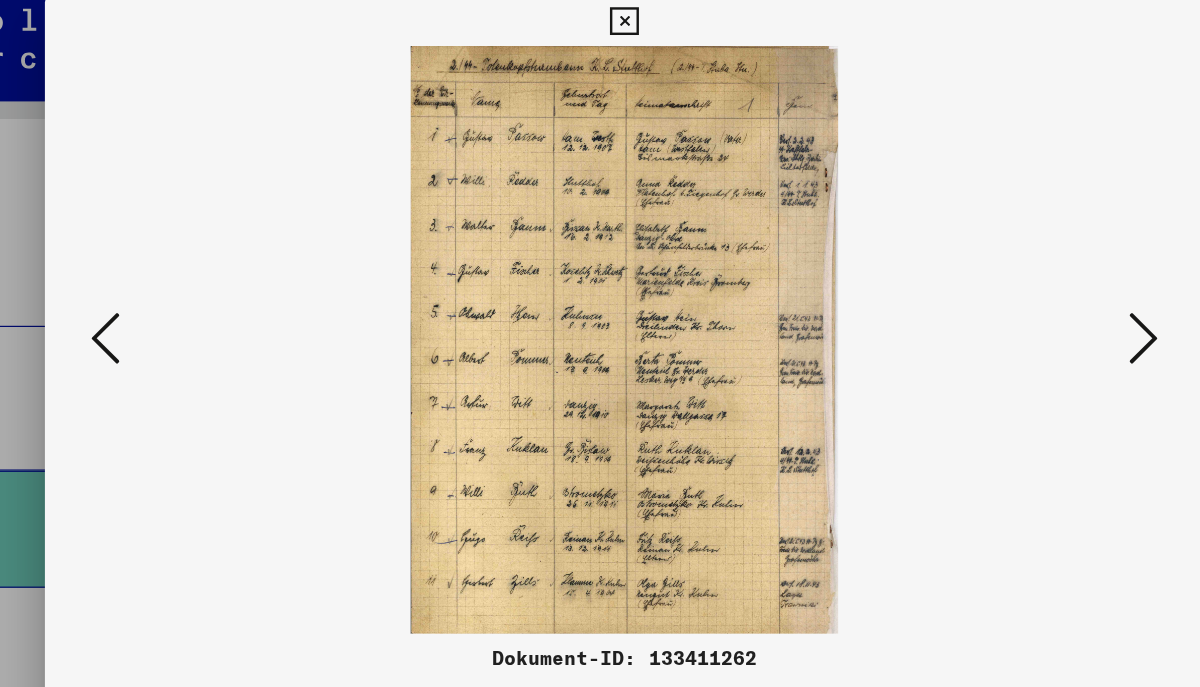click at bounding box center (1030, 292) 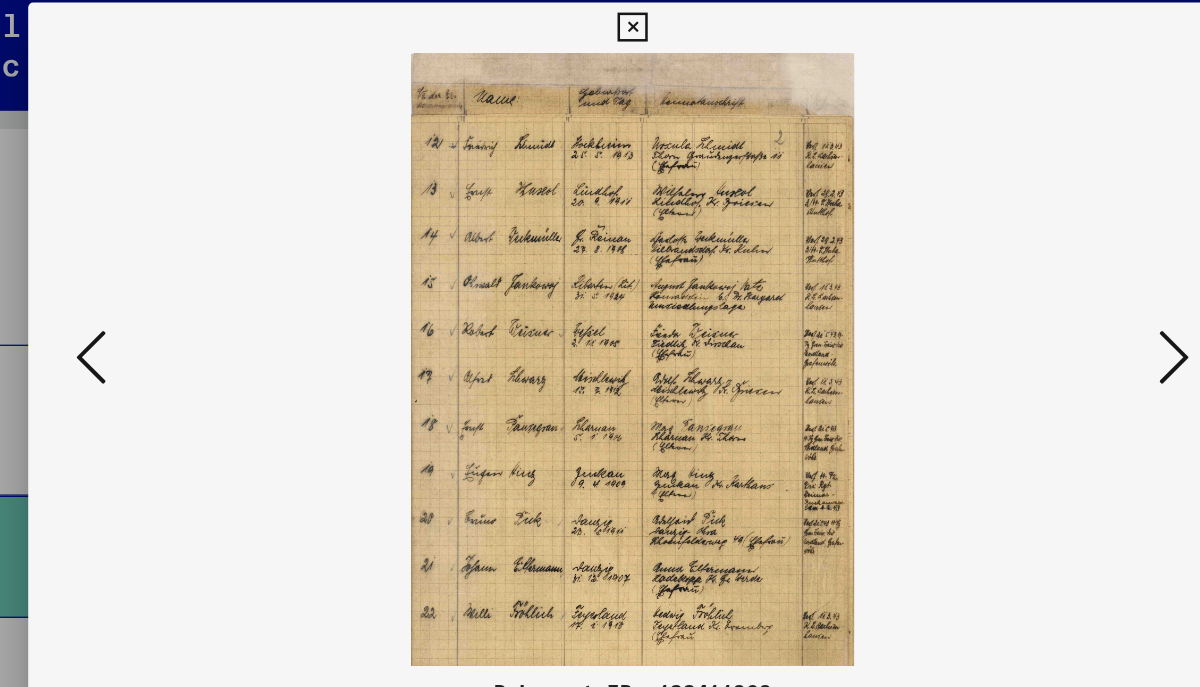 click at bounding box center [600, 293] 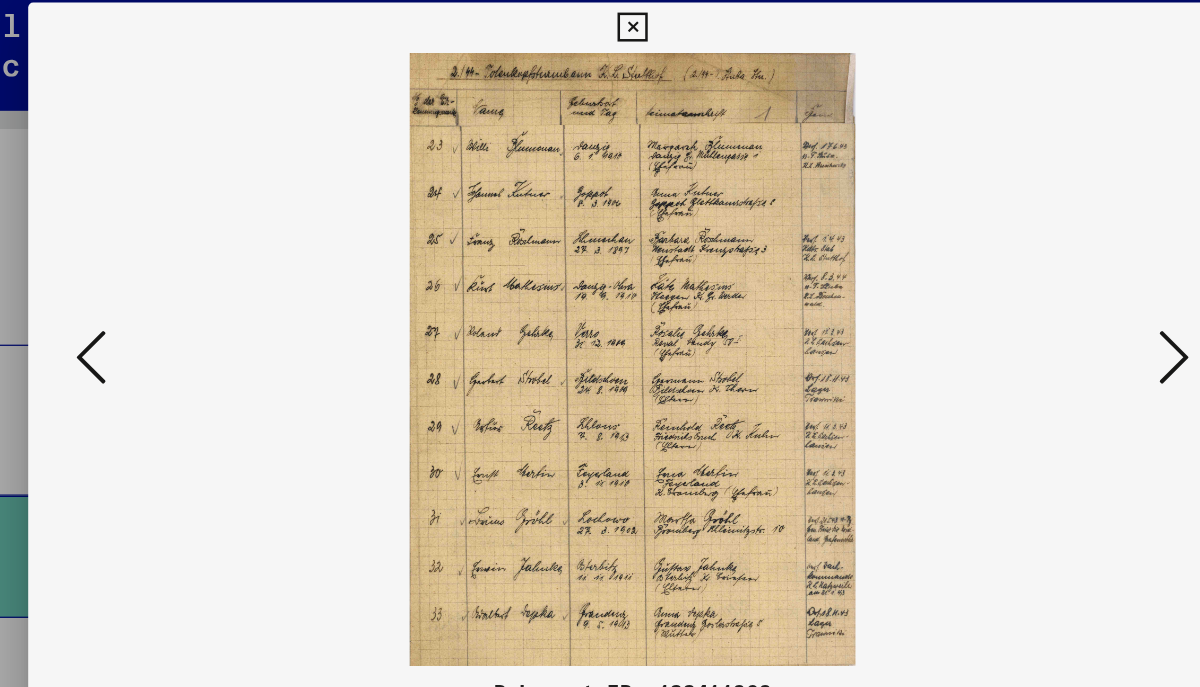 click at bounding box center [1030, 292] 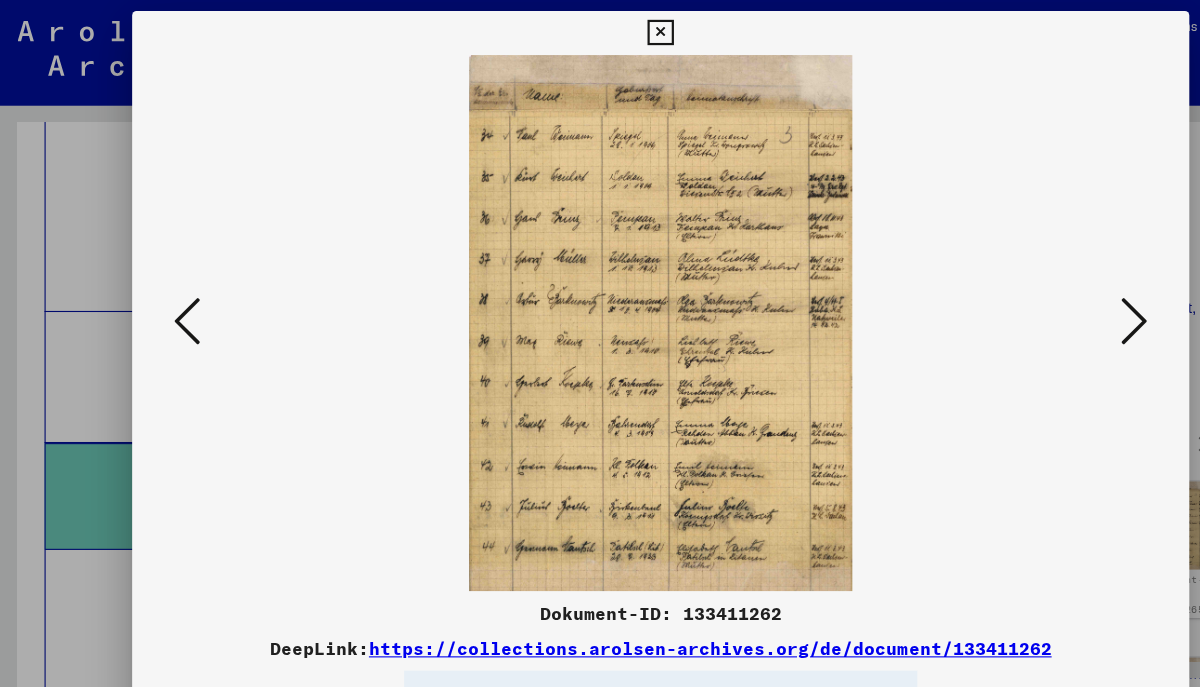 click at bounding box center [1030, 292] 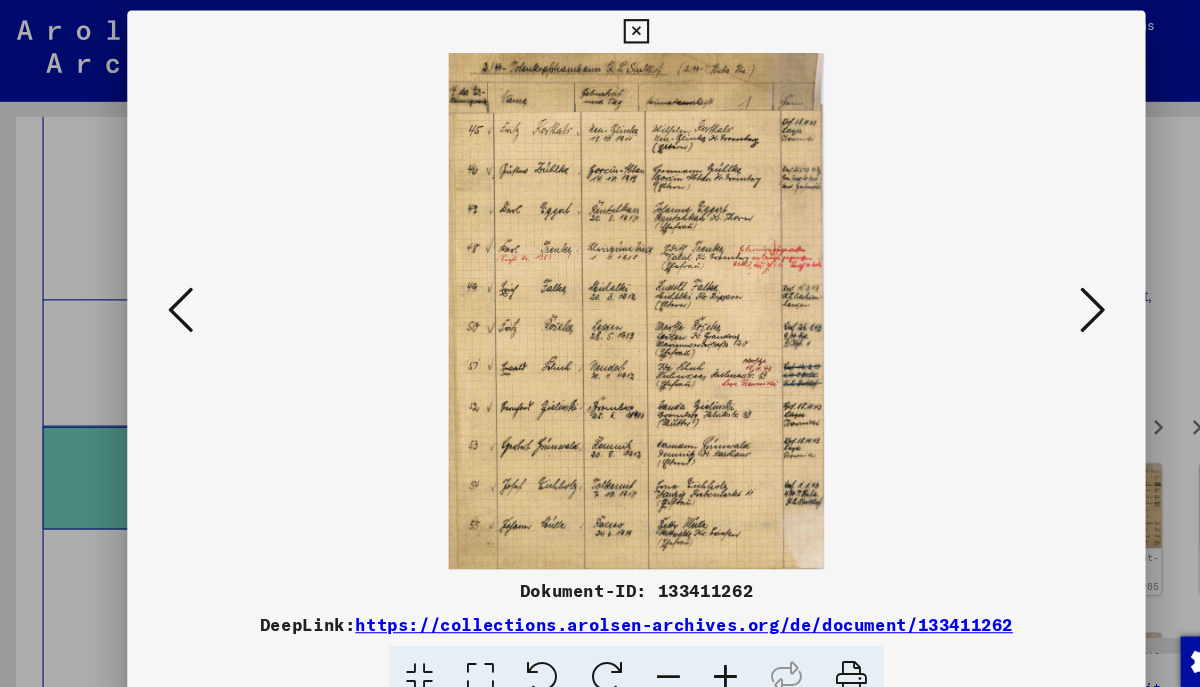 click at bounding box center (1030, 292) 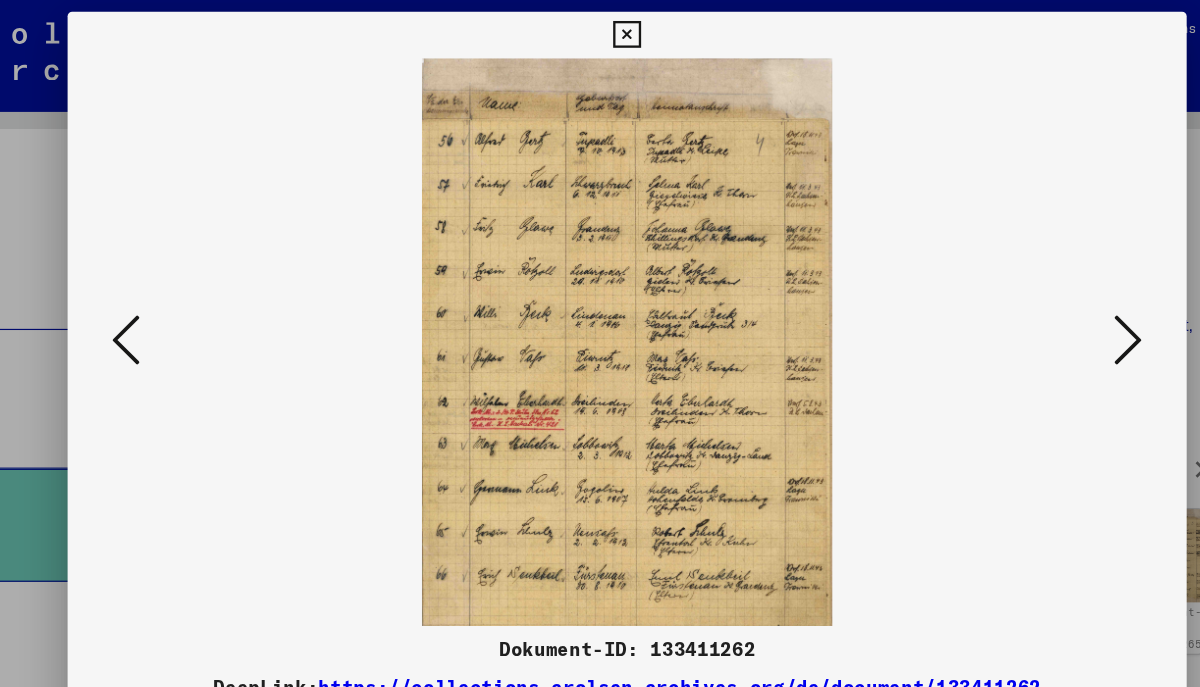 click at bounding box center [1030, 292] 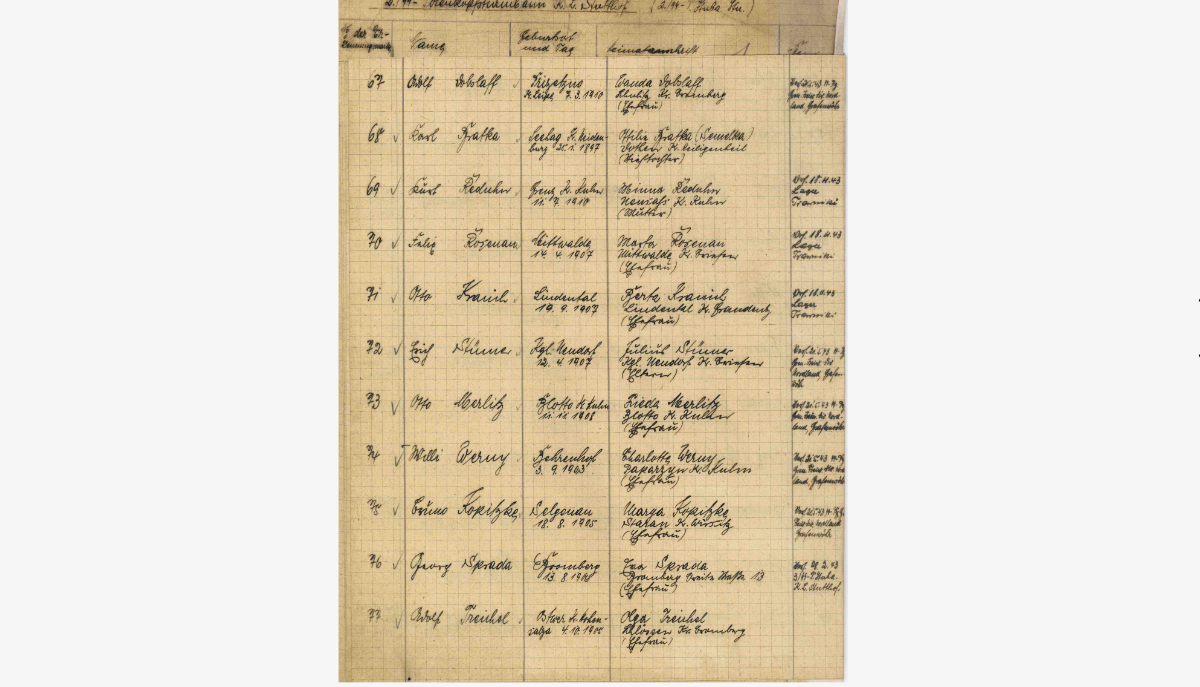 click at bounding box center (600, 293) 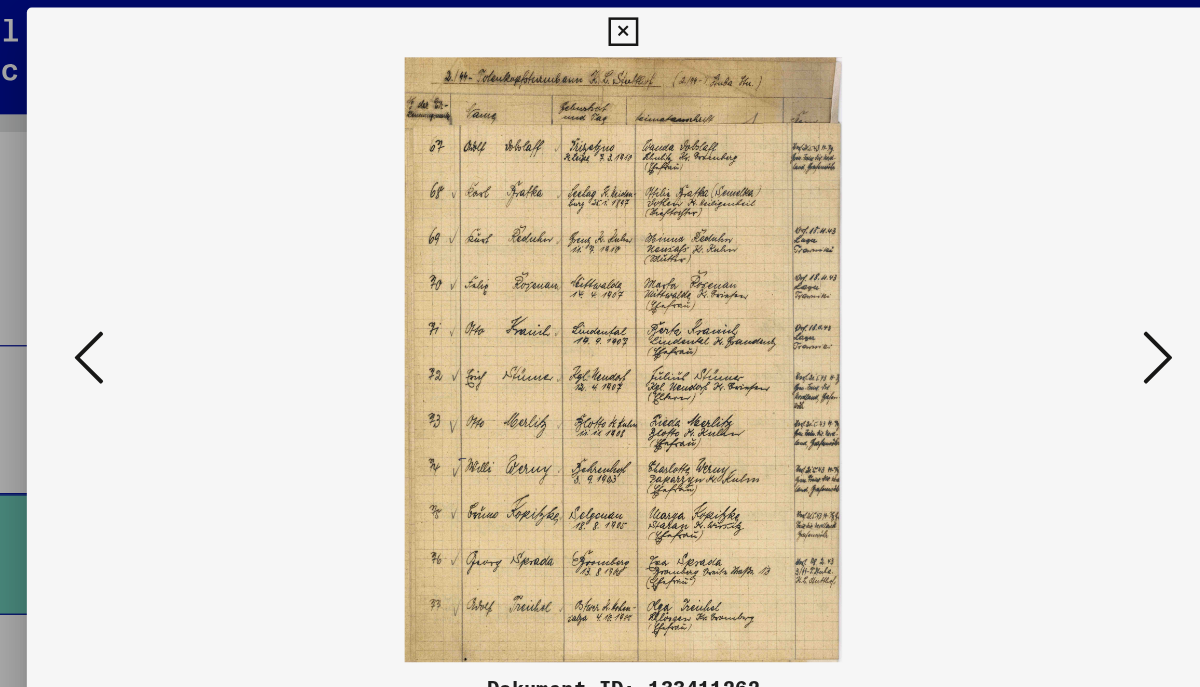 click at bounding box center [1030, 292] 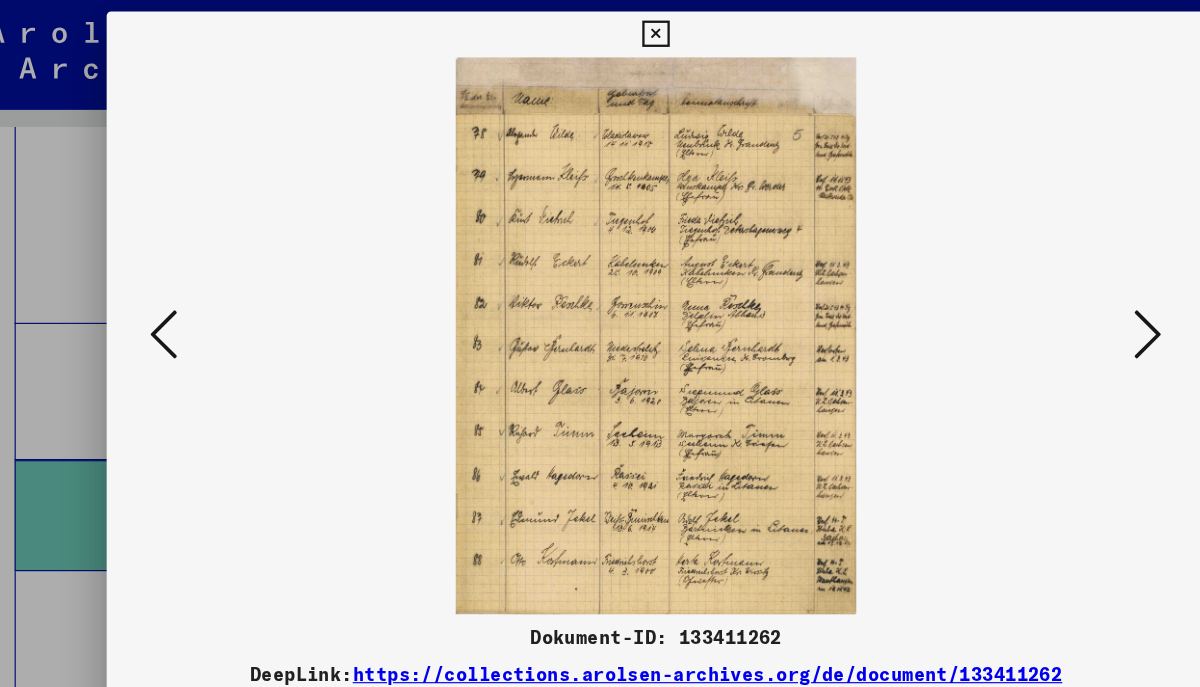 click at bounding box center (1030, 292) 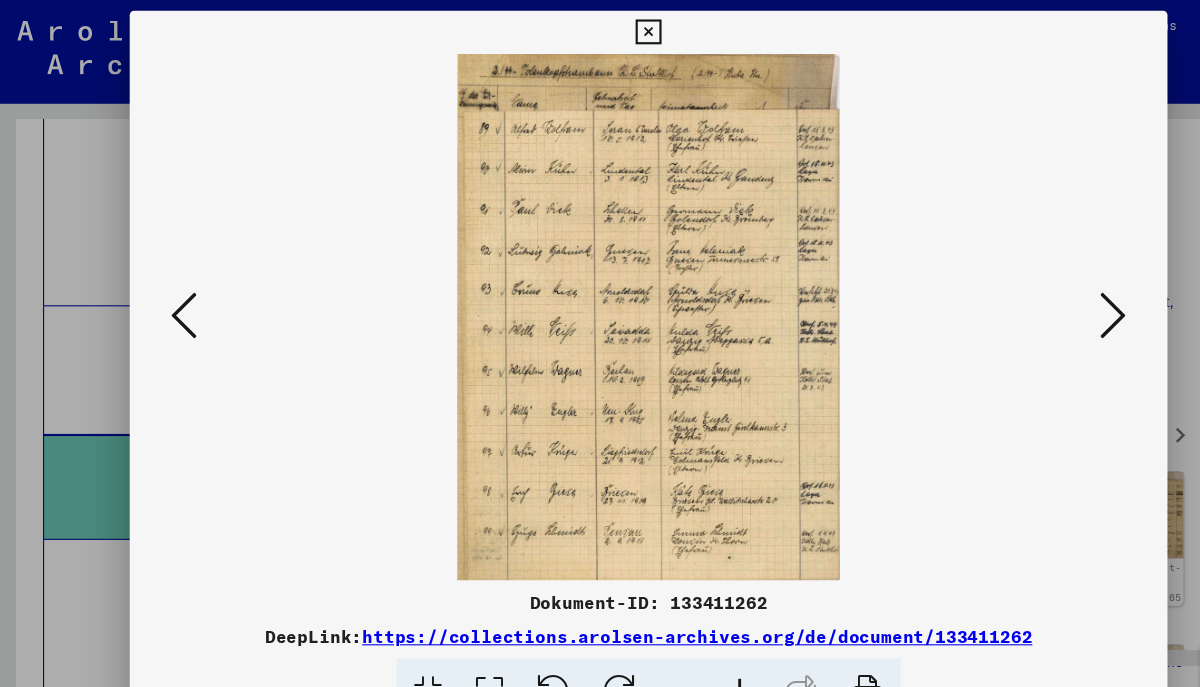 click at bounding box center (1030, 292) 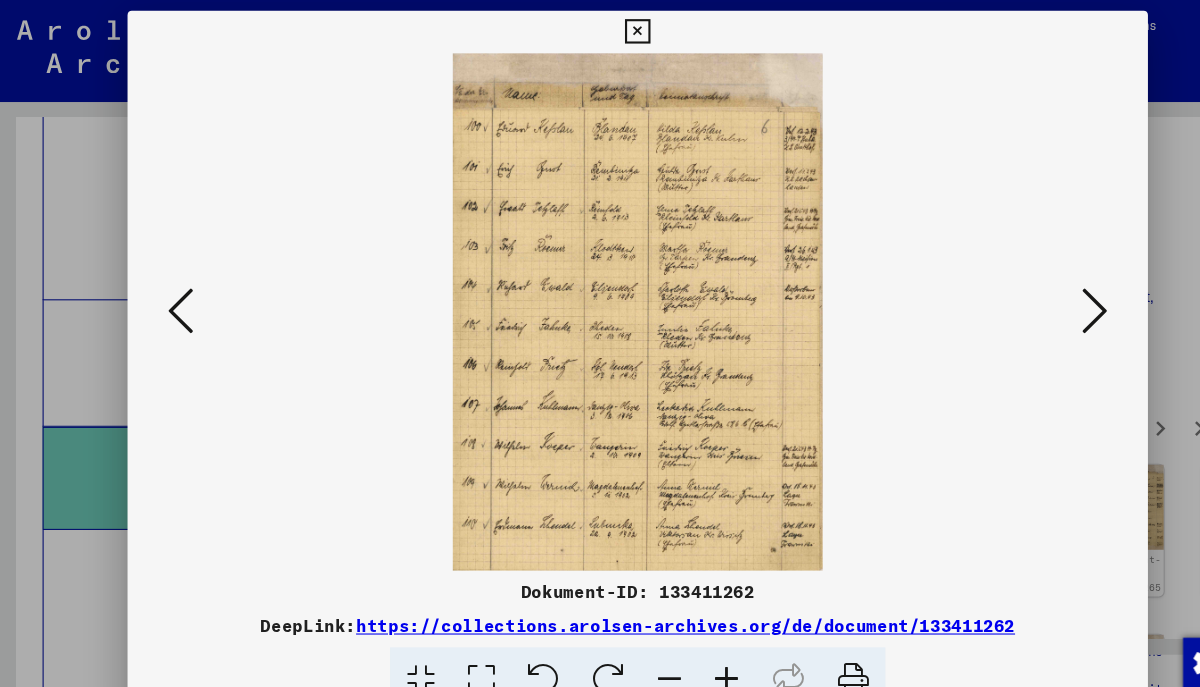 click at bounding box center (1030, 292) 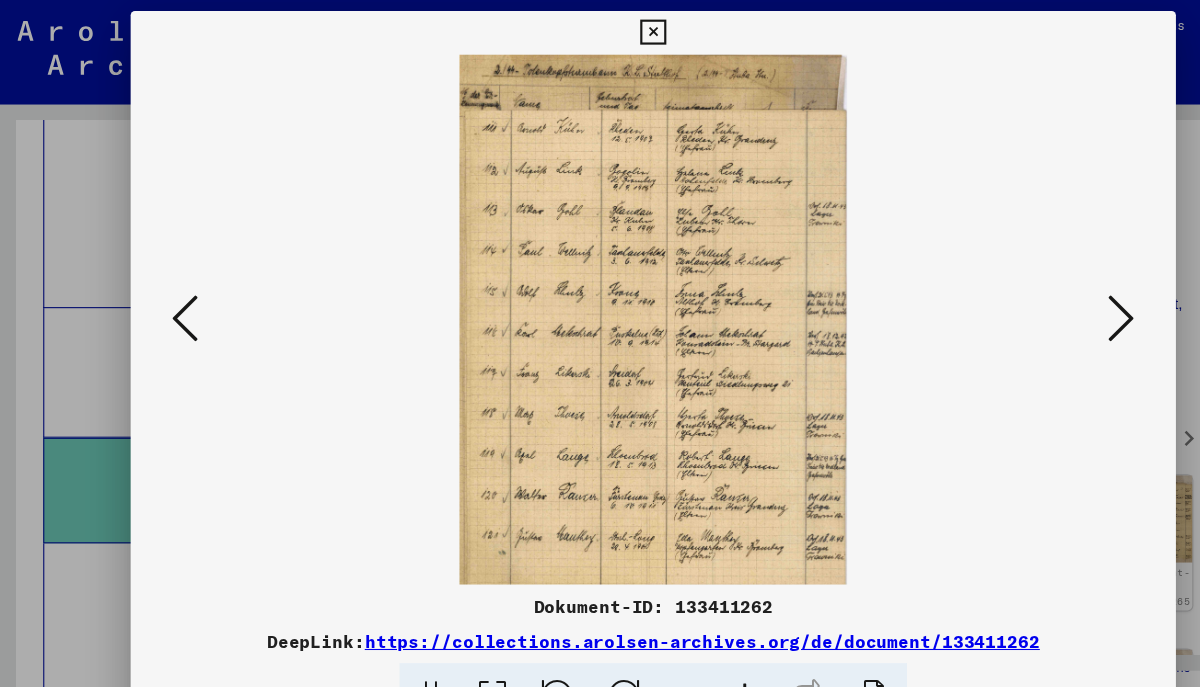 click at bounding box center (1030, 292) 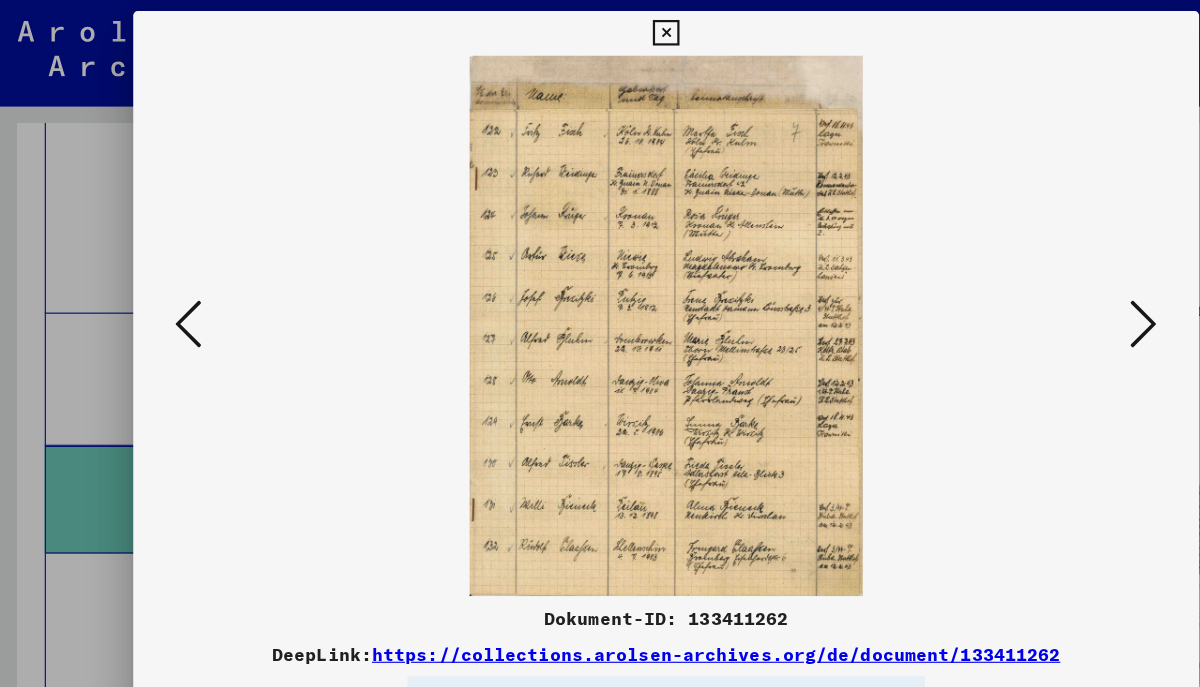 click at bounding box center (1030, 292) 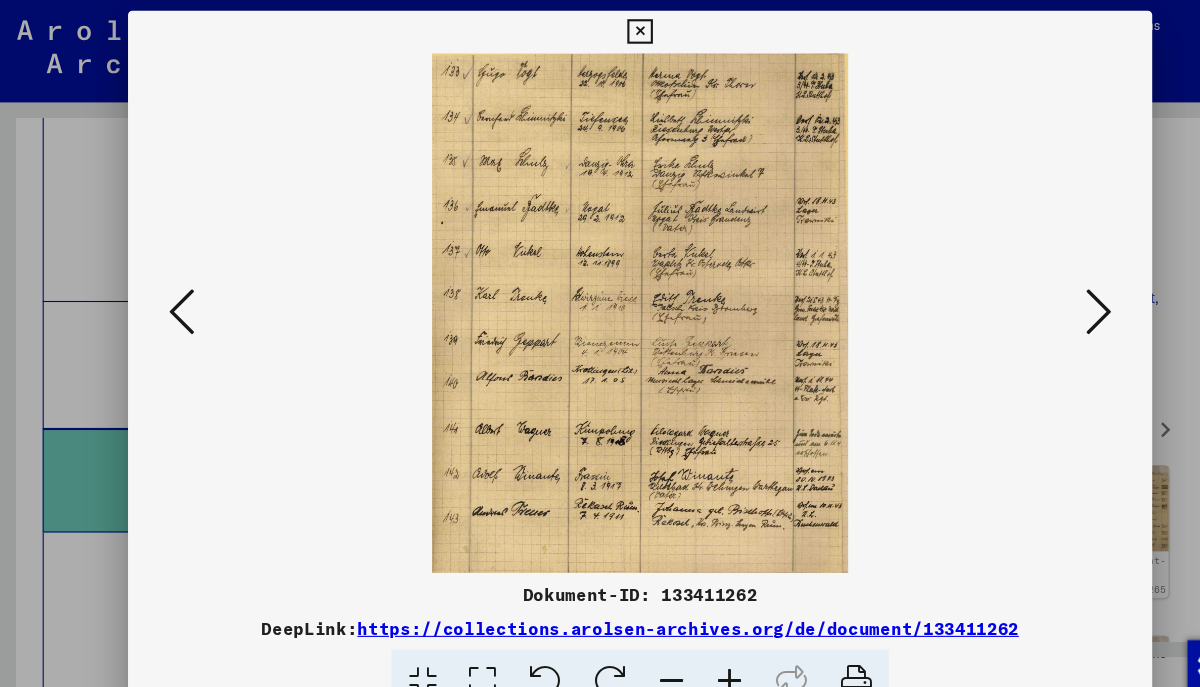 click at bounding box center (1030, 292) 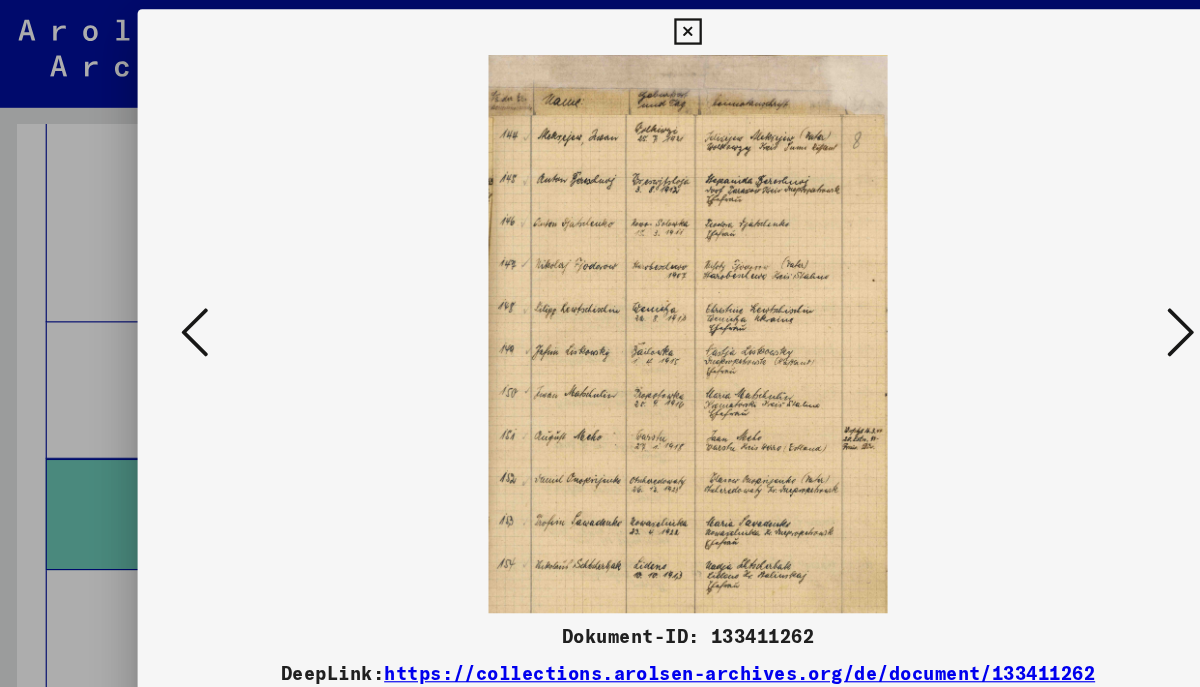 click at bounding box center (1030, 292) 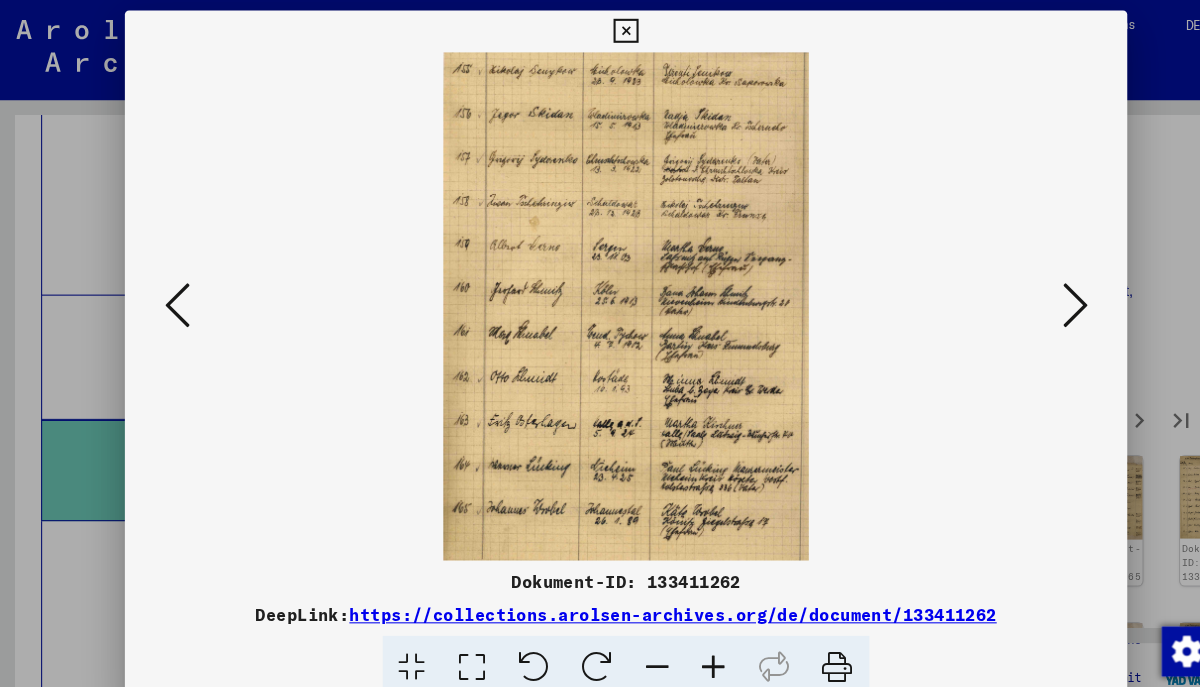 click at bounding box center (1030, 292) 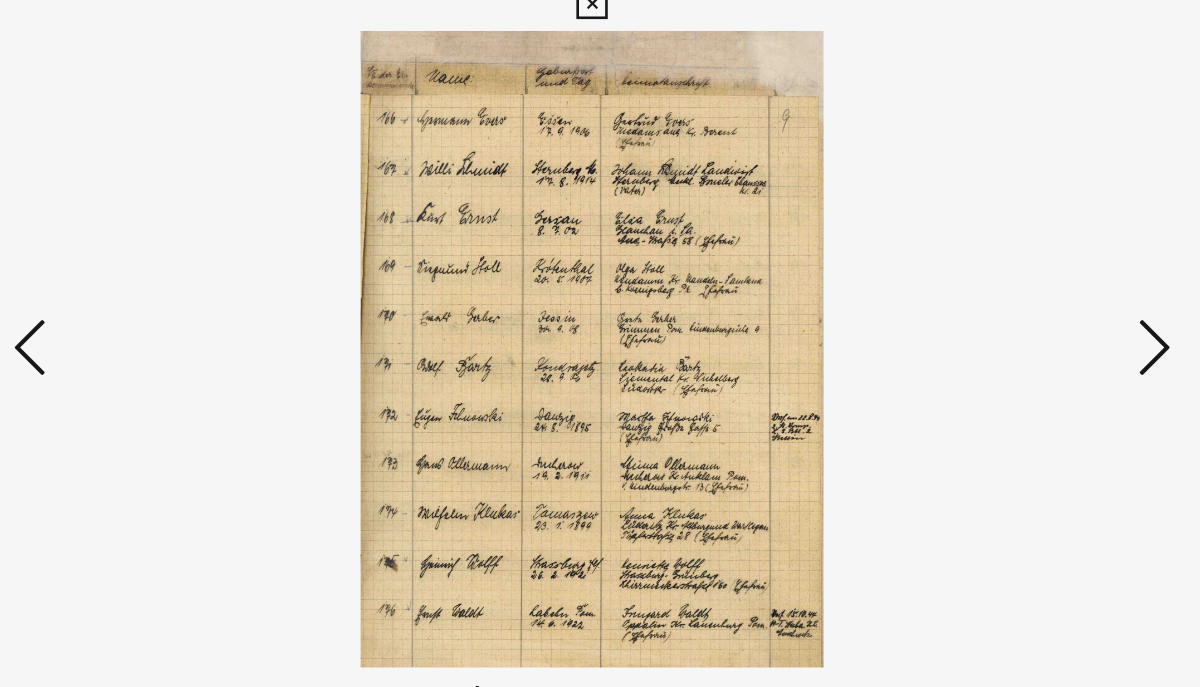 click at bounding box center [1030, 292] 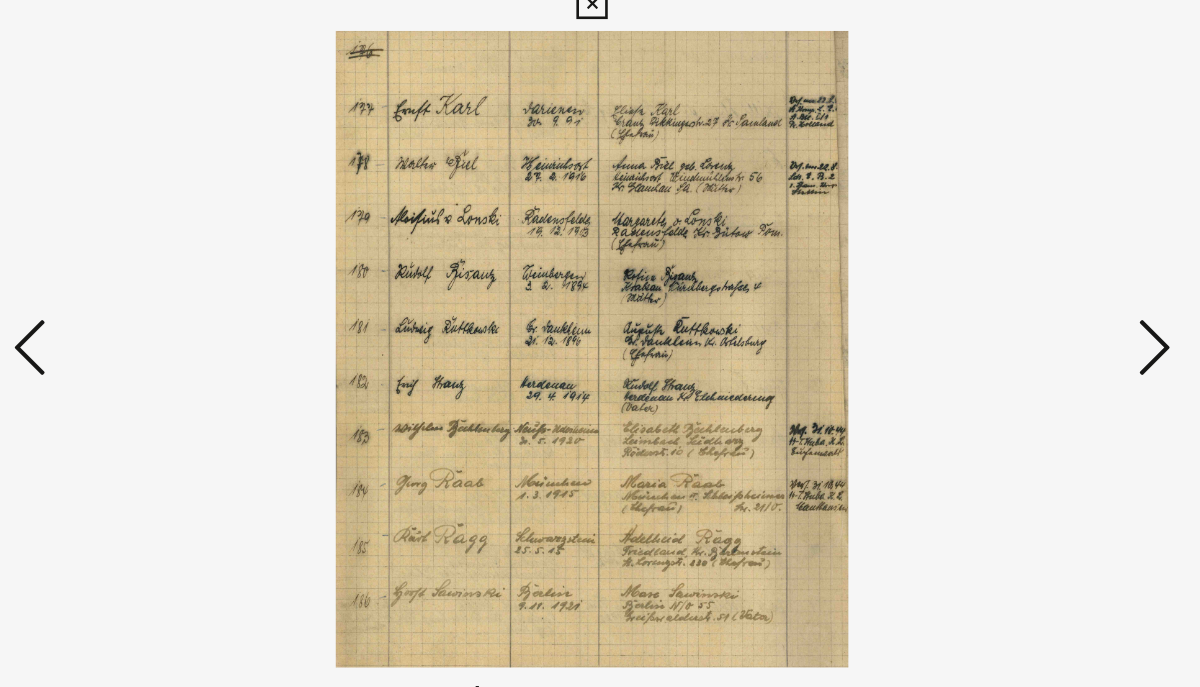 click at bounding box center [1030, 292] 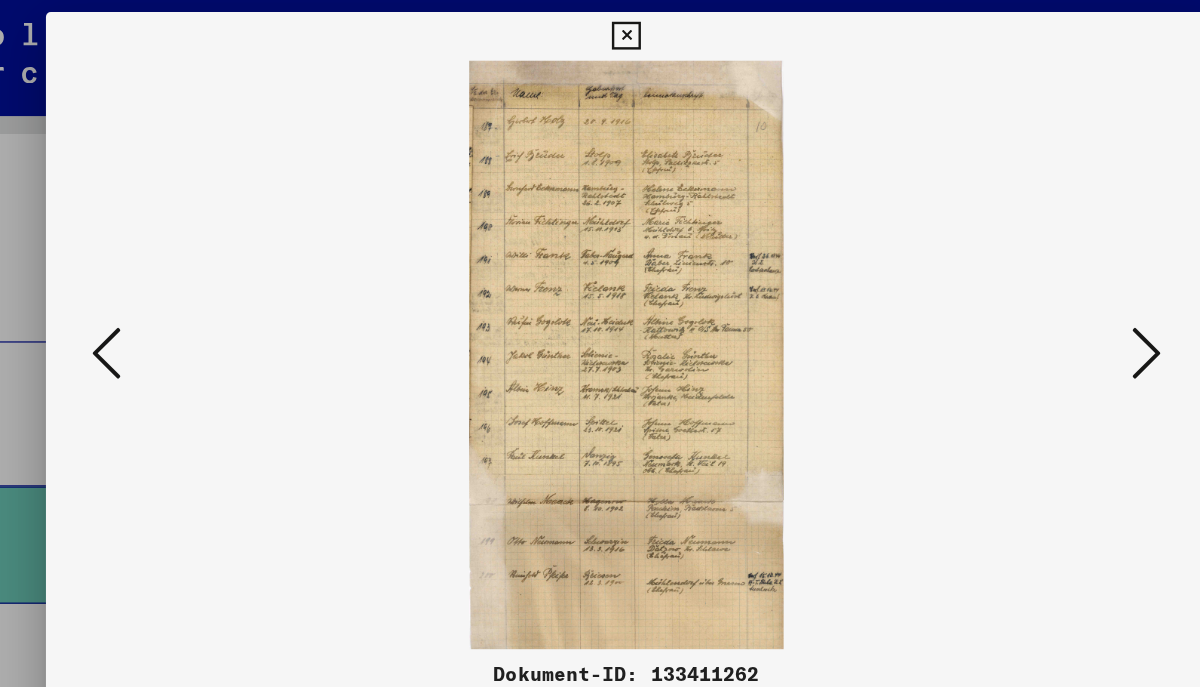 click at bounding box center (1030, 292) 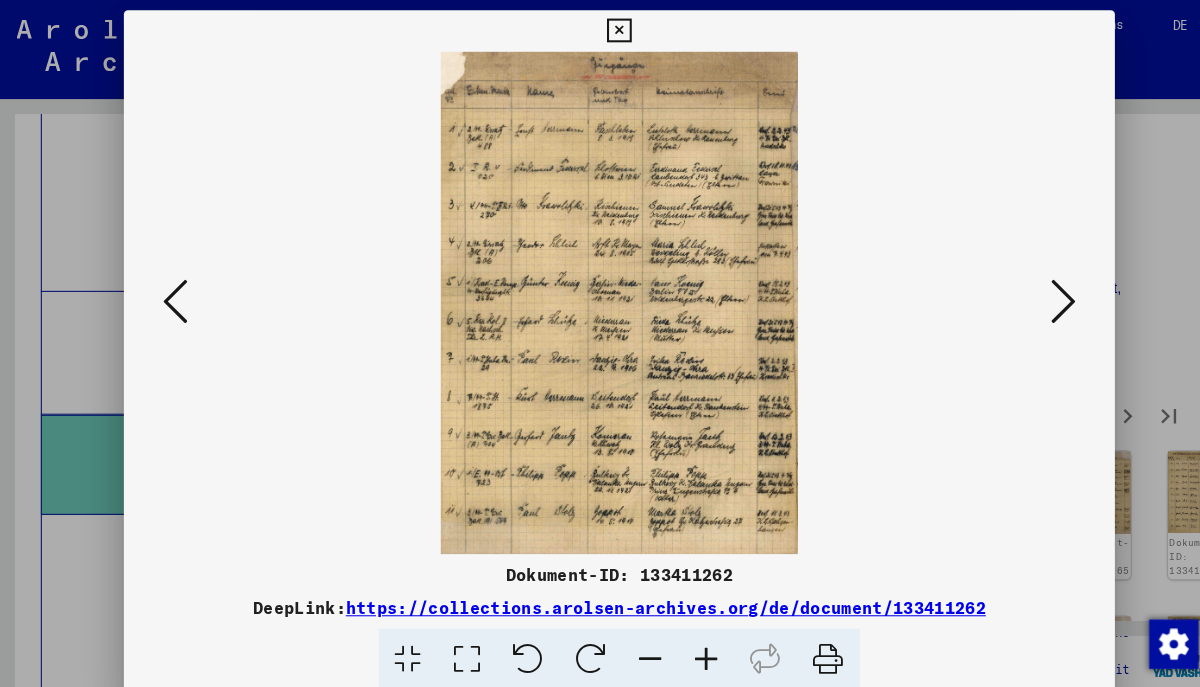 click at bounding box center [1030, 292] 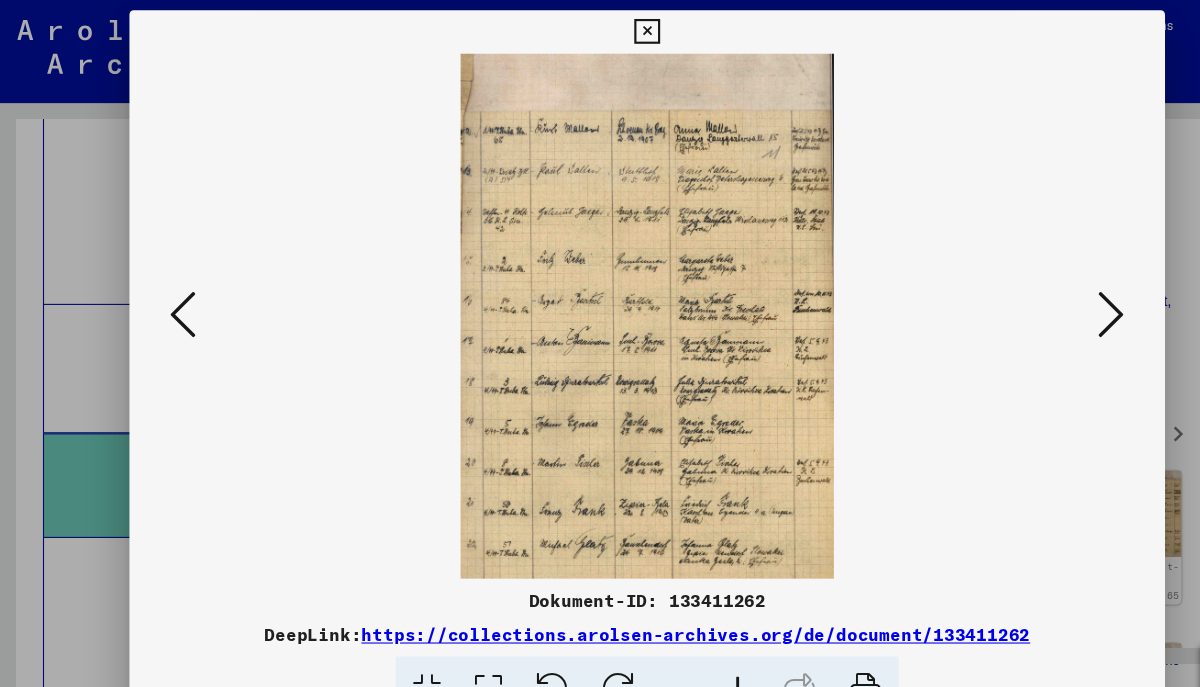 click at bounding box center [1030, 293] 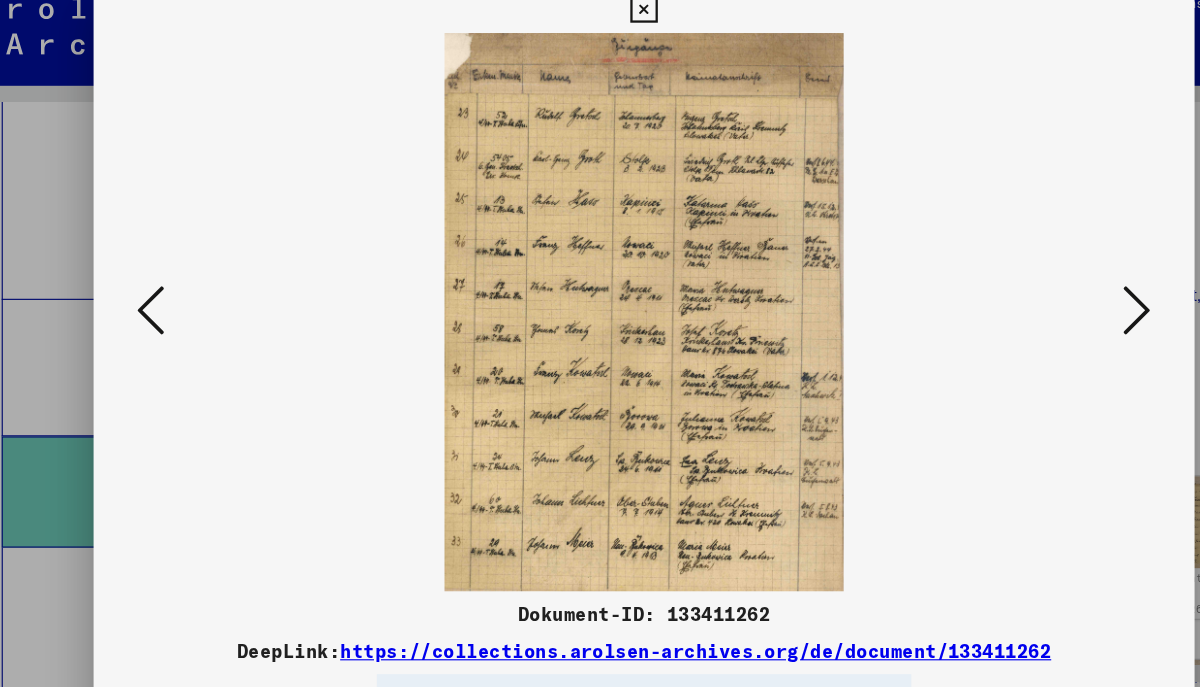 click at bounding box center [1030, 292] 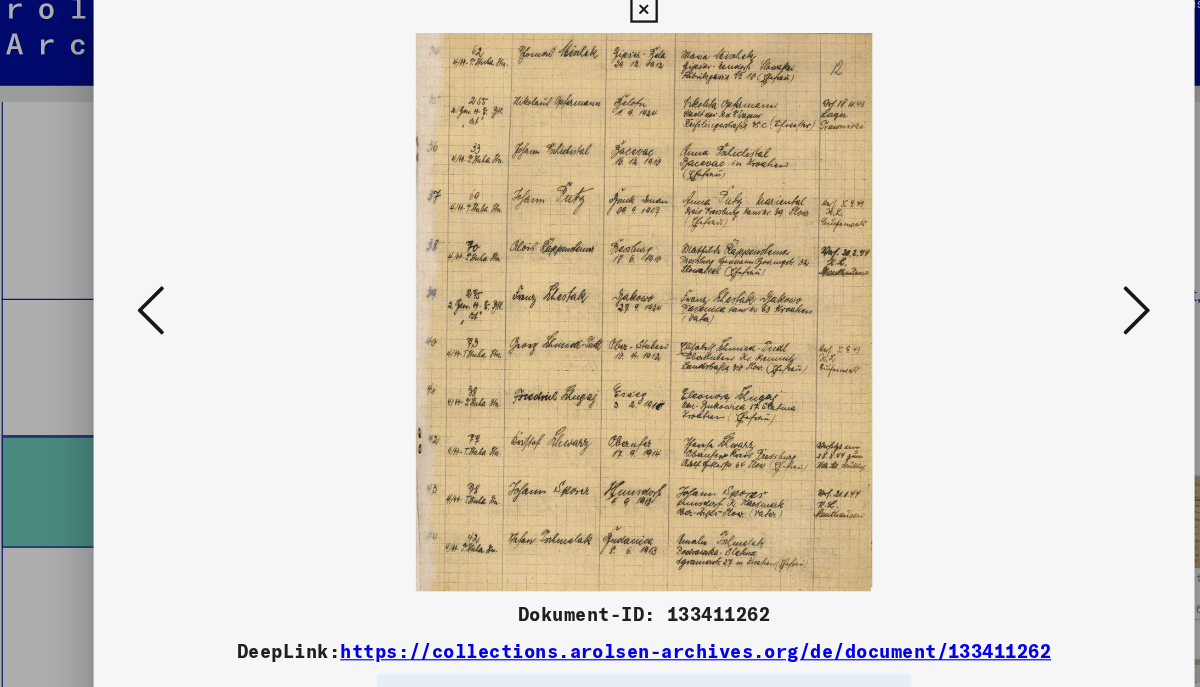 click at bounding box center [600, 293] 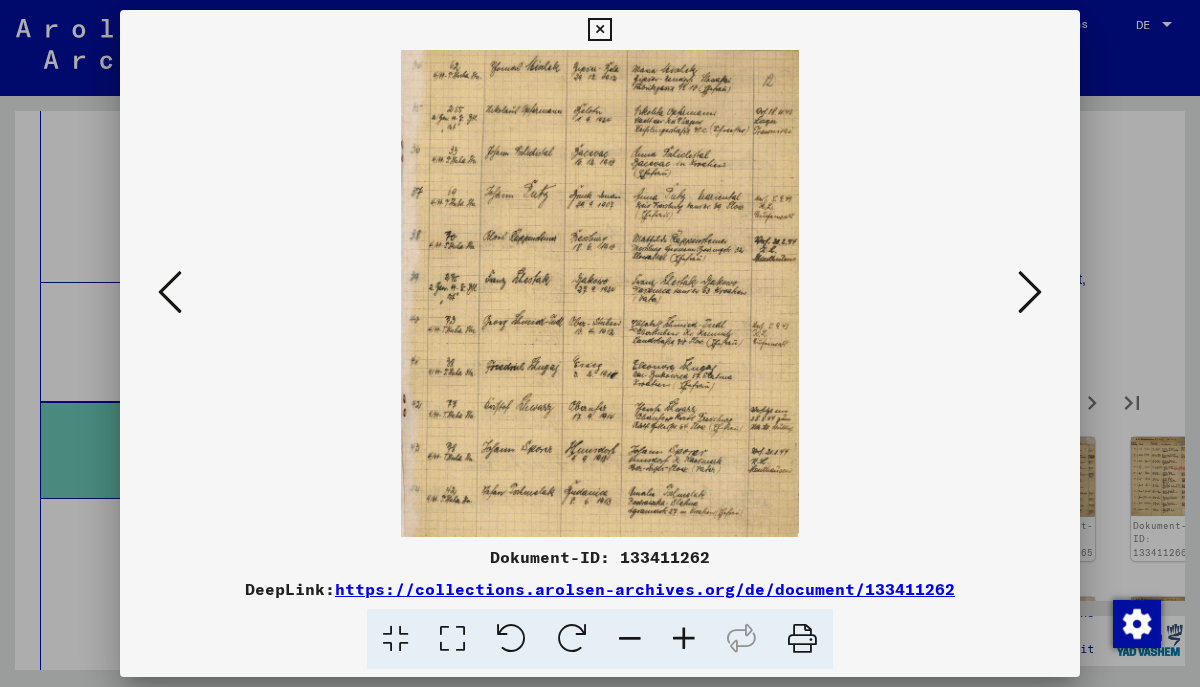 click at bounding box center (1030, 292) 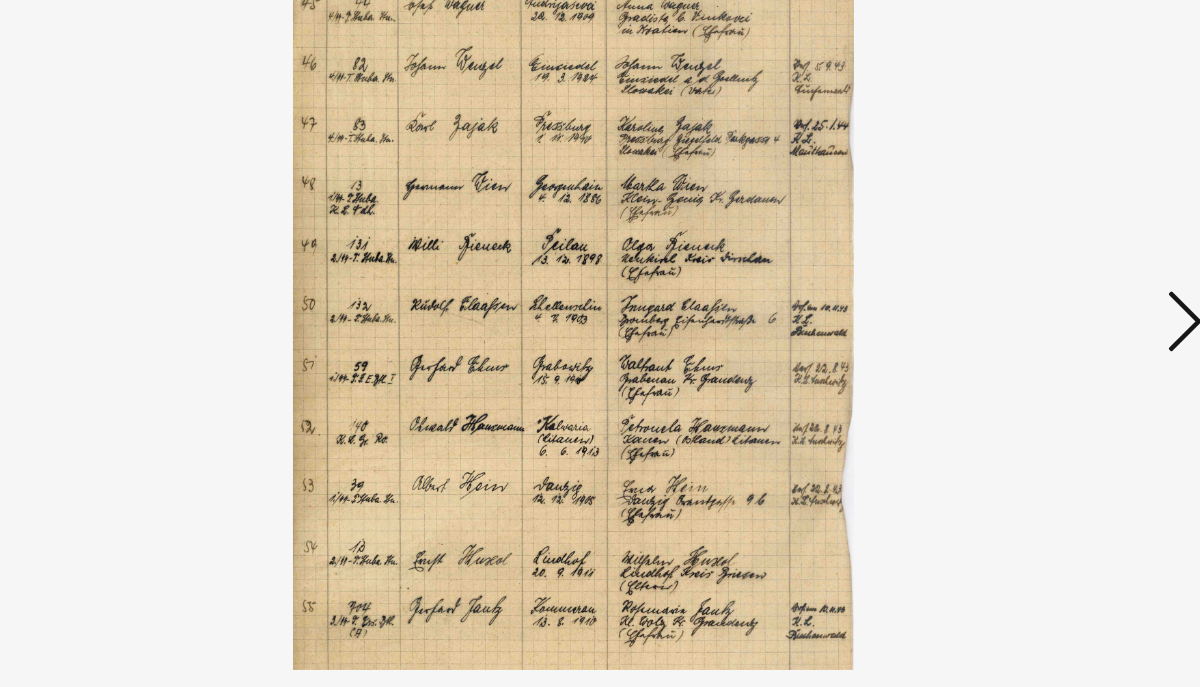 click at bounding box center (1030, 293) 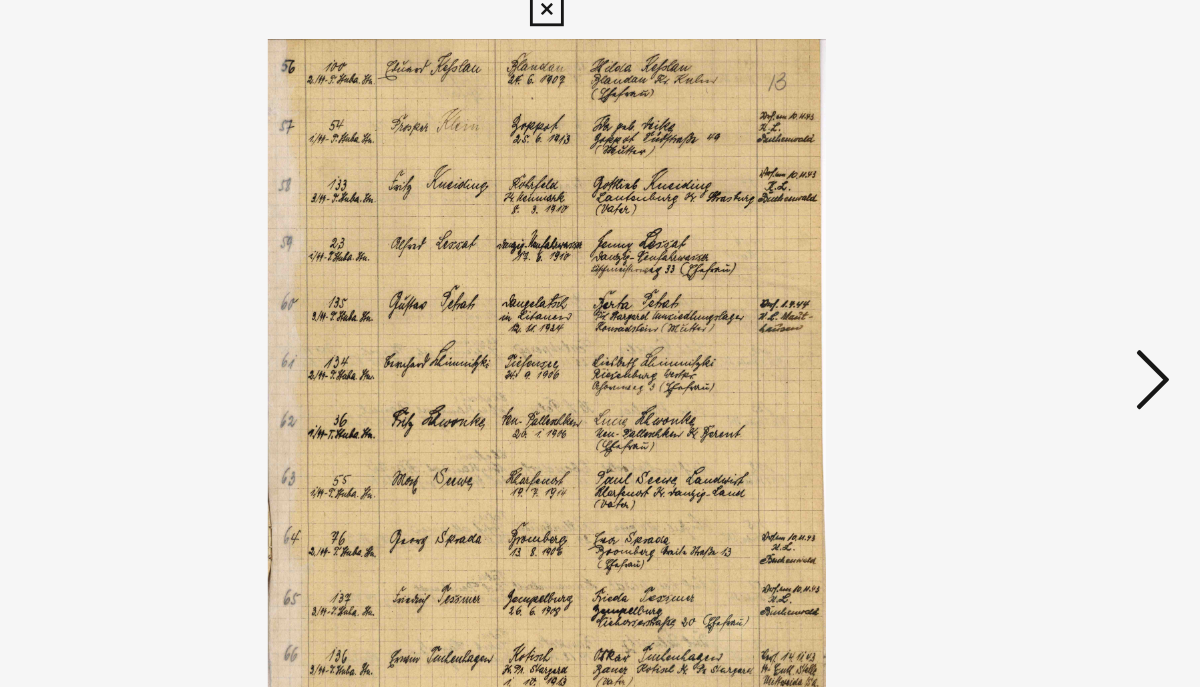 click at bounding box center (1030, 292) 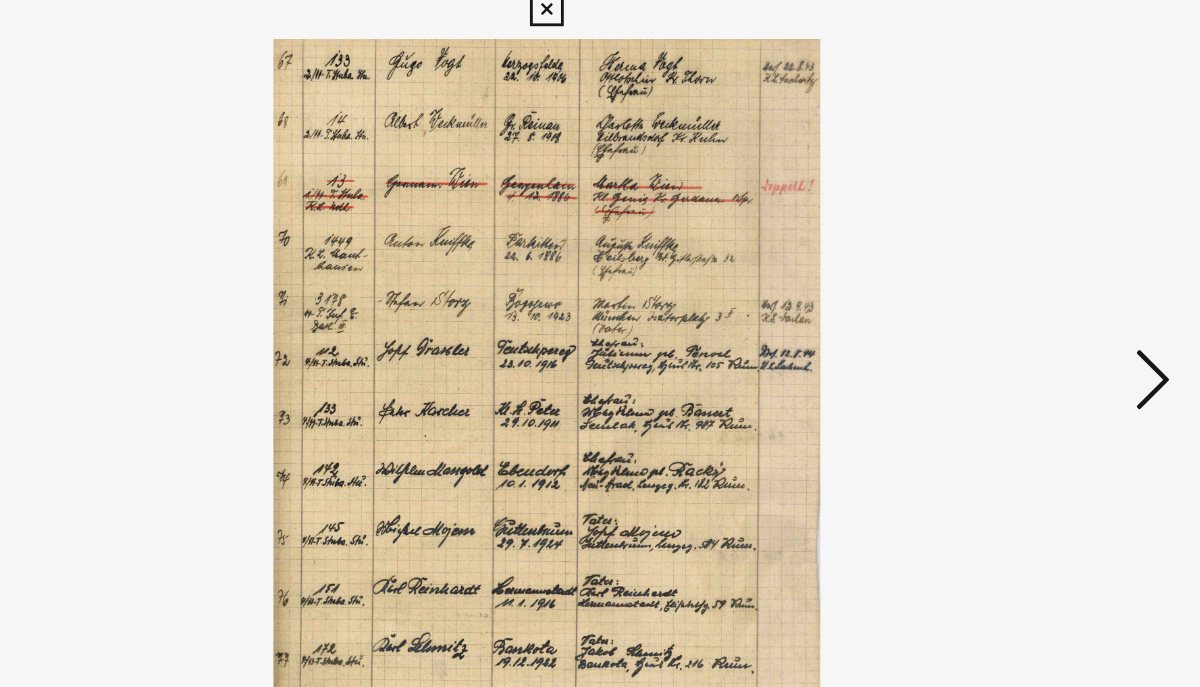 click at bounding box center (600, 293) 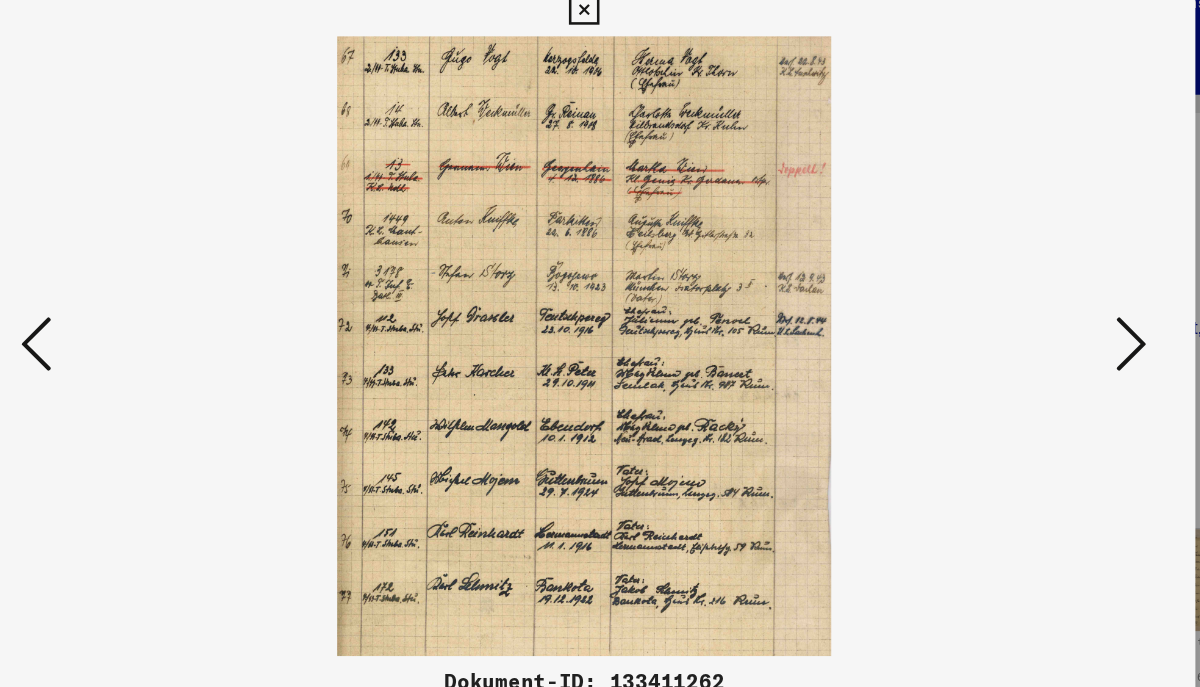 click at bounding box center [1030, 292] 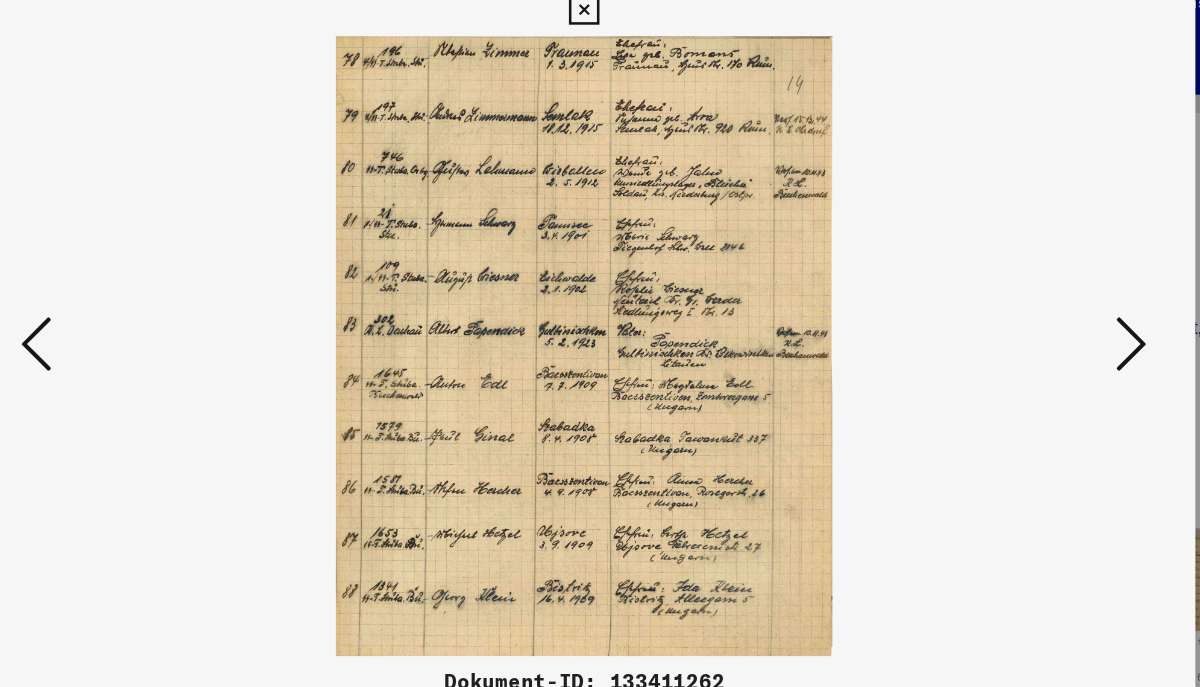 click at bounding box center [1030, 293] 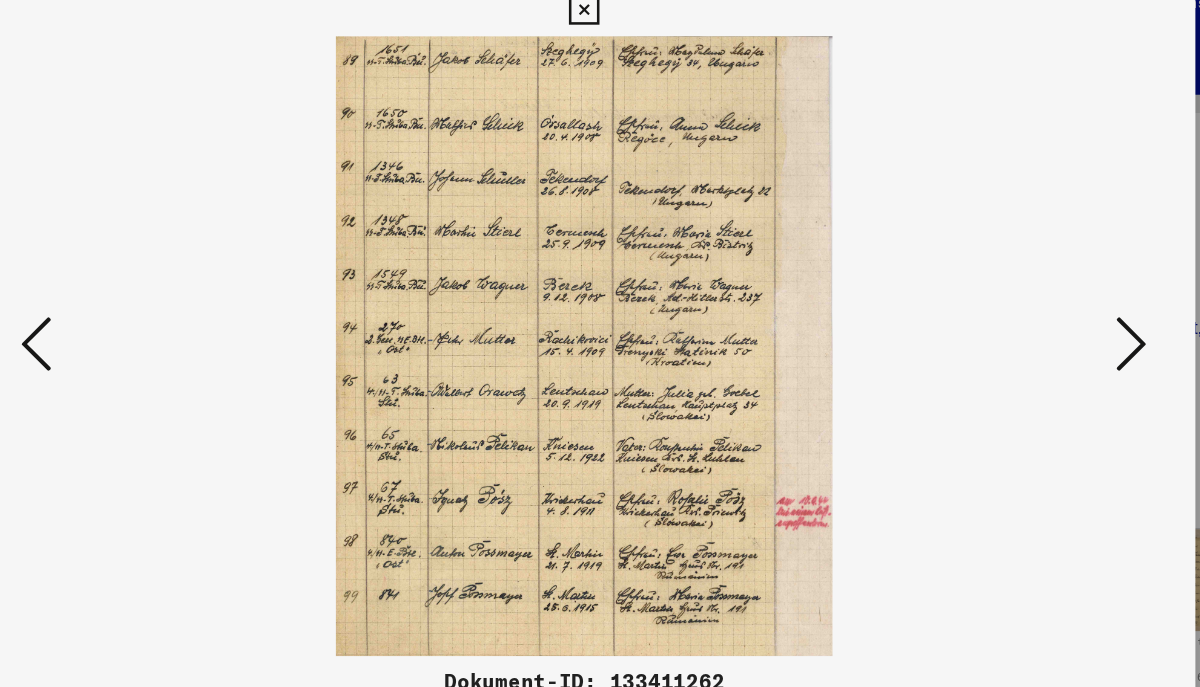 click at bounding box center [1030, 292] 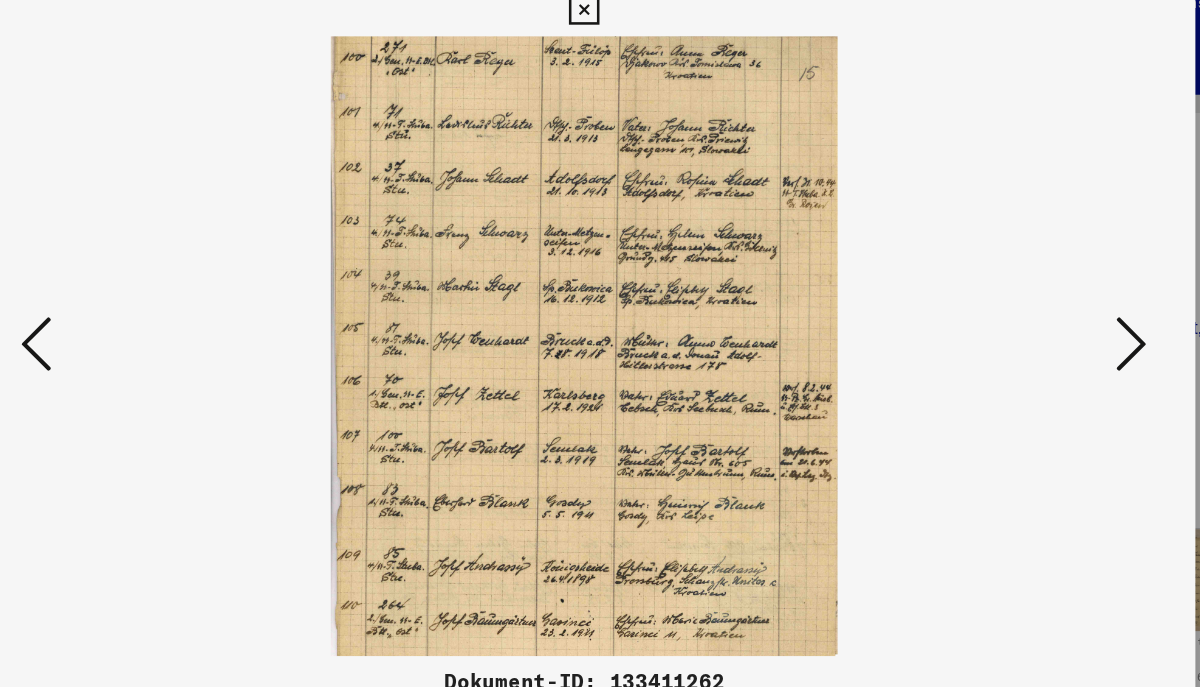 click at bounding box center (1030, 292) 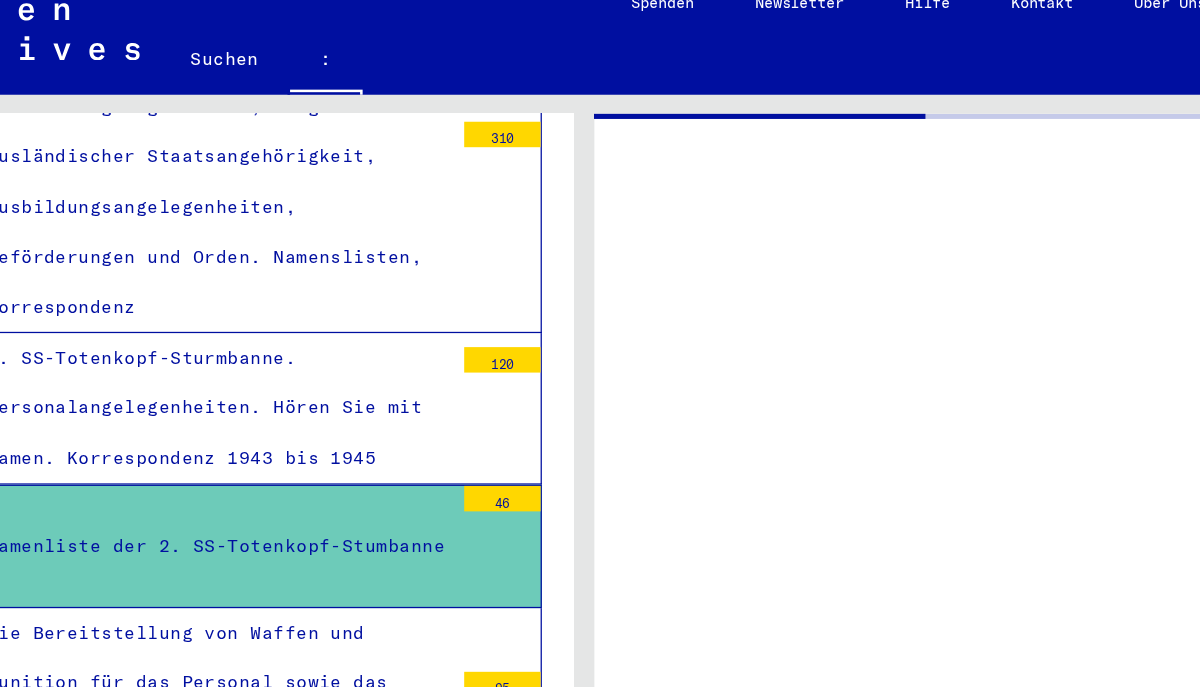 scroll, scrollTop: 0, scrollLeft: 0, axis: both 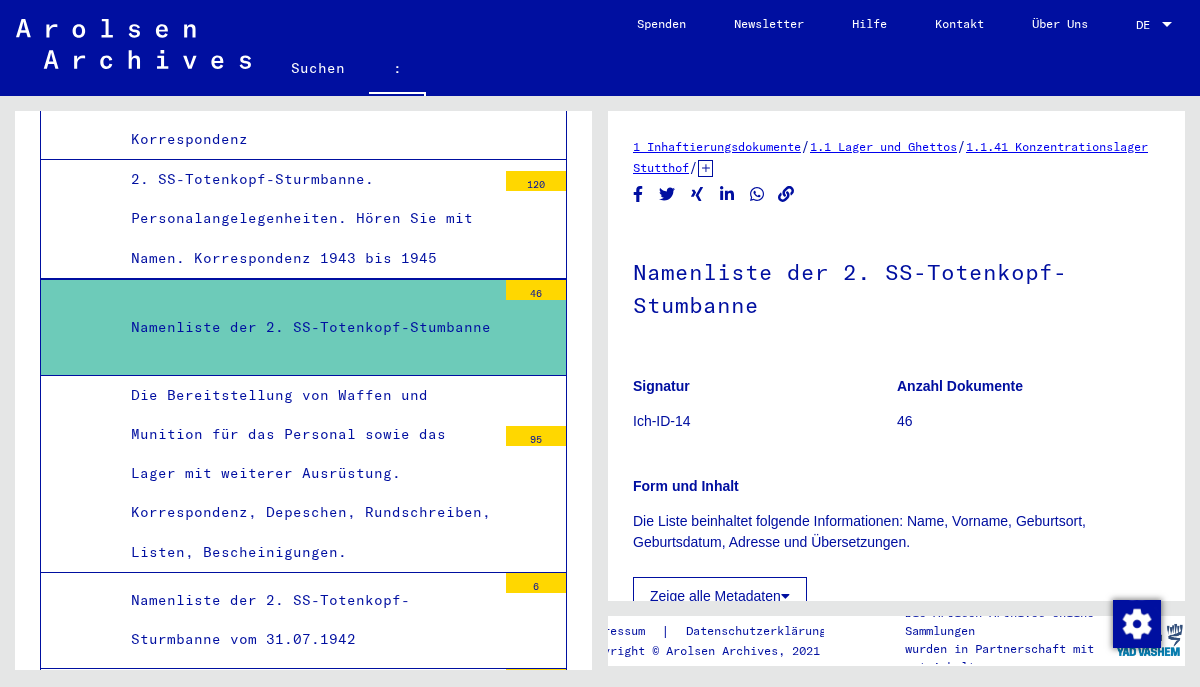 click on "Namenliste der 2. SS-Totenkopf-Sturmbanne vom 31.07.1942" at bounding box center (306, 620) 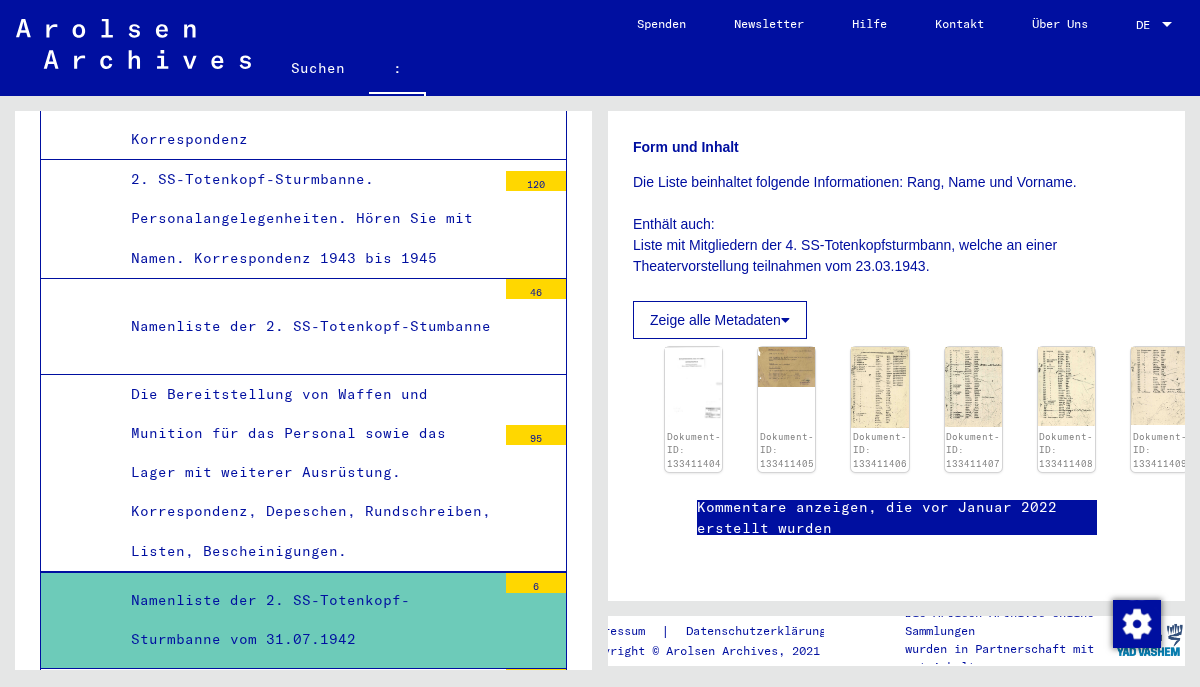 scroll, scrollTop: 345, scrollLeft: 0, axis: vertical 